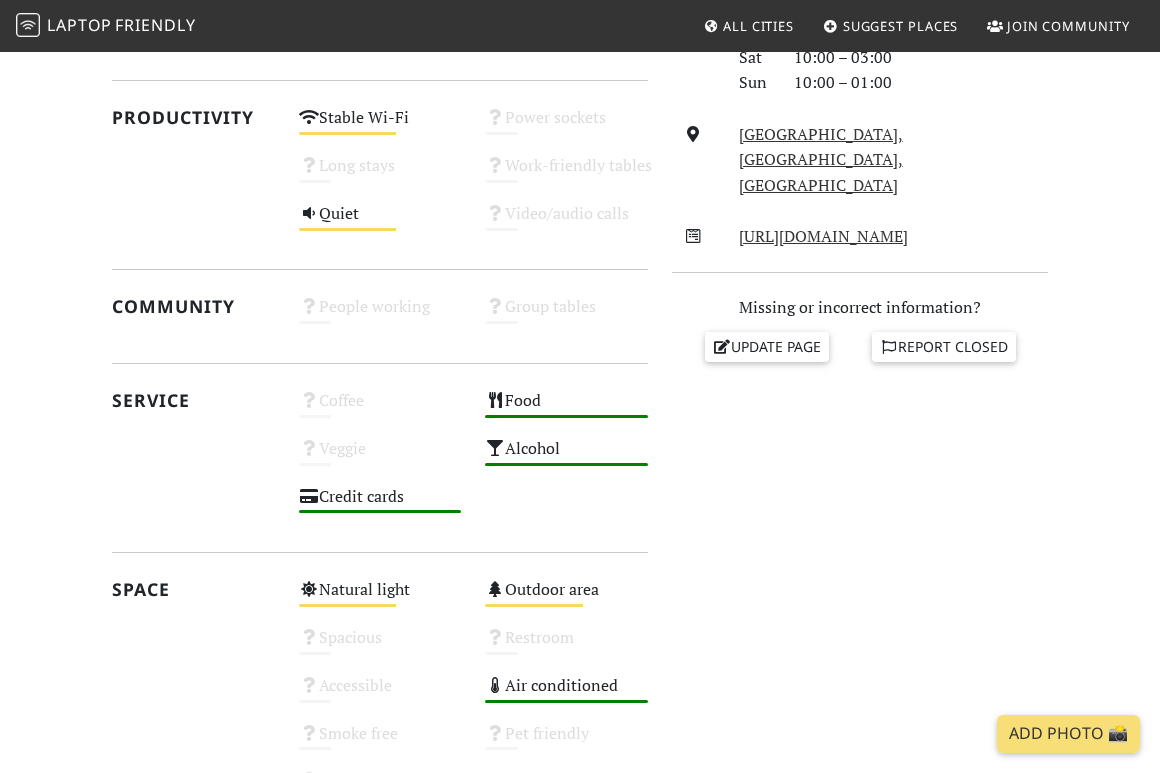 scroll, scrollTop: 0, scrollLeft: 0, axis: both 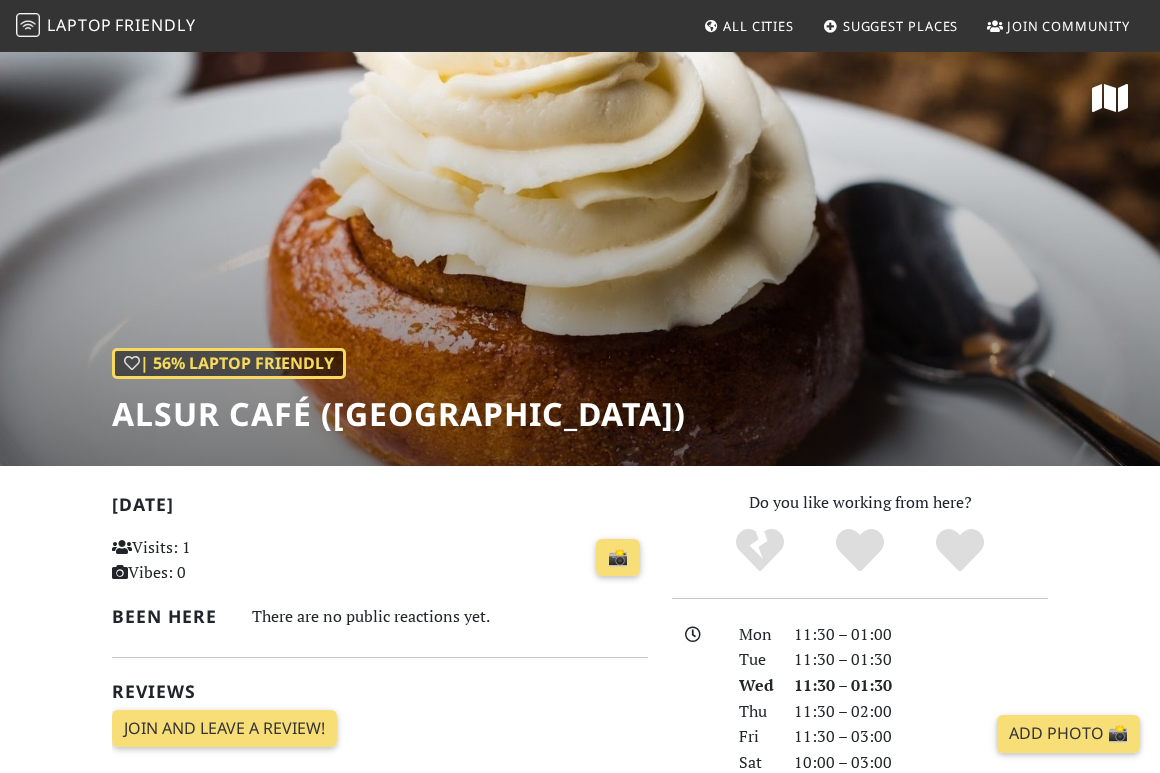 click on "All Cities" at bounding box center [758, 26] 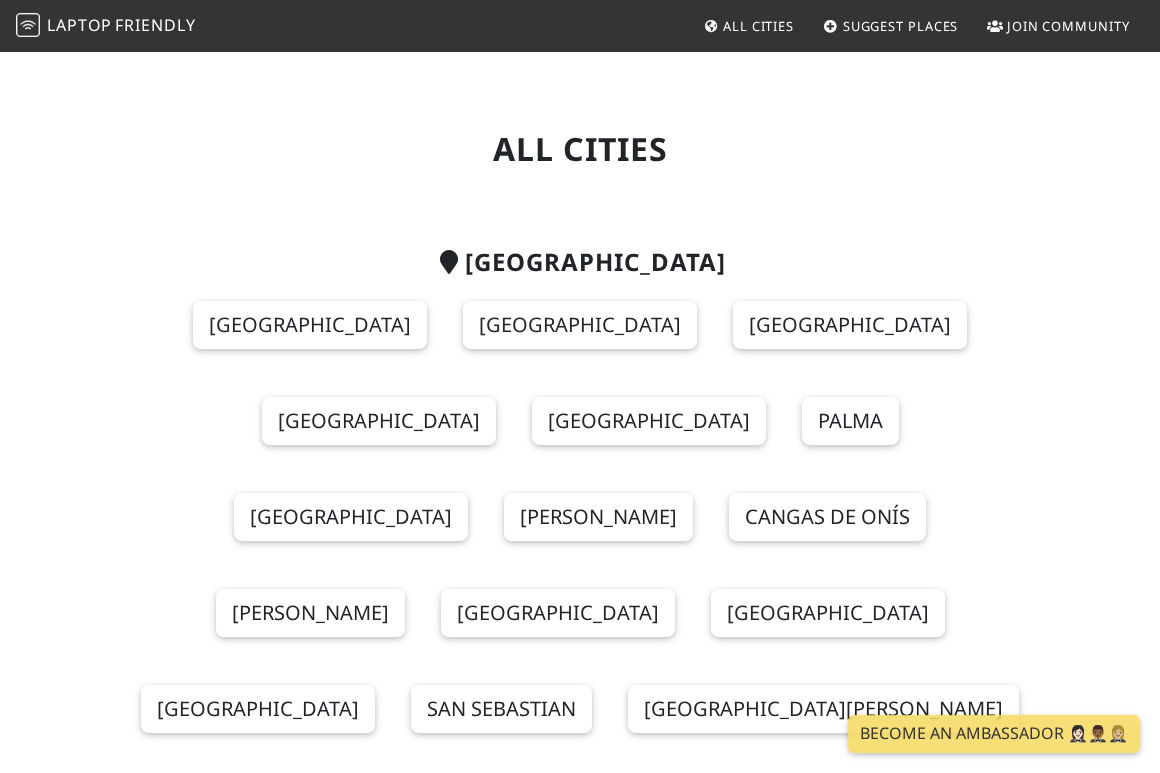 scroll, scrollTop: 0, scrollLeft: 0, axis: both 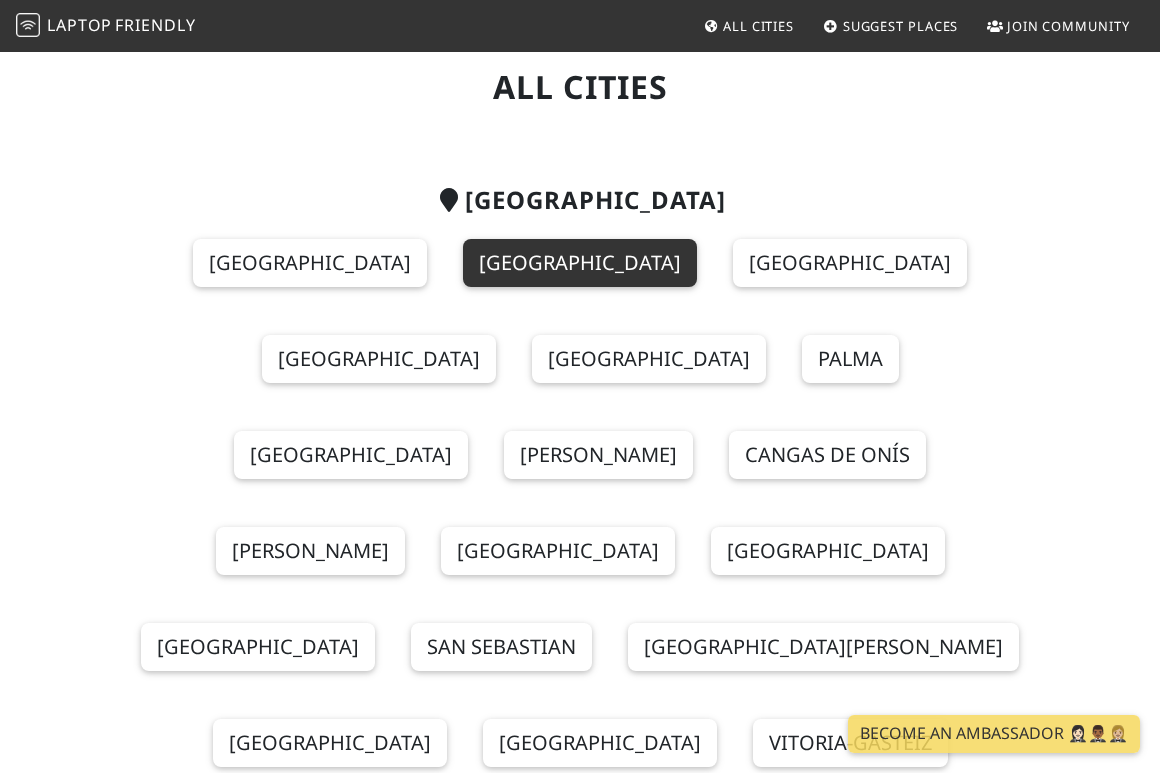 click on "[GEOGRAPHIC_DATA]" at bounding box center [580, 263] 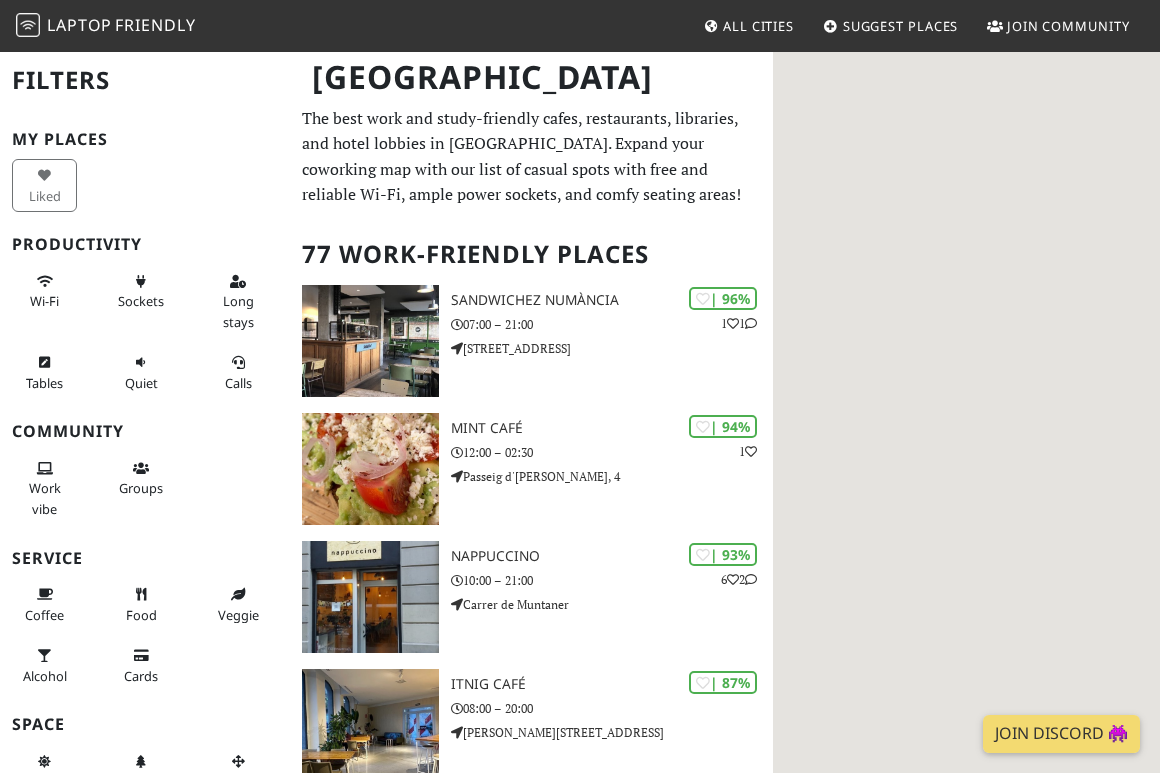 scroll, scrollTop: 0, scrollLeft: 0, axis: both 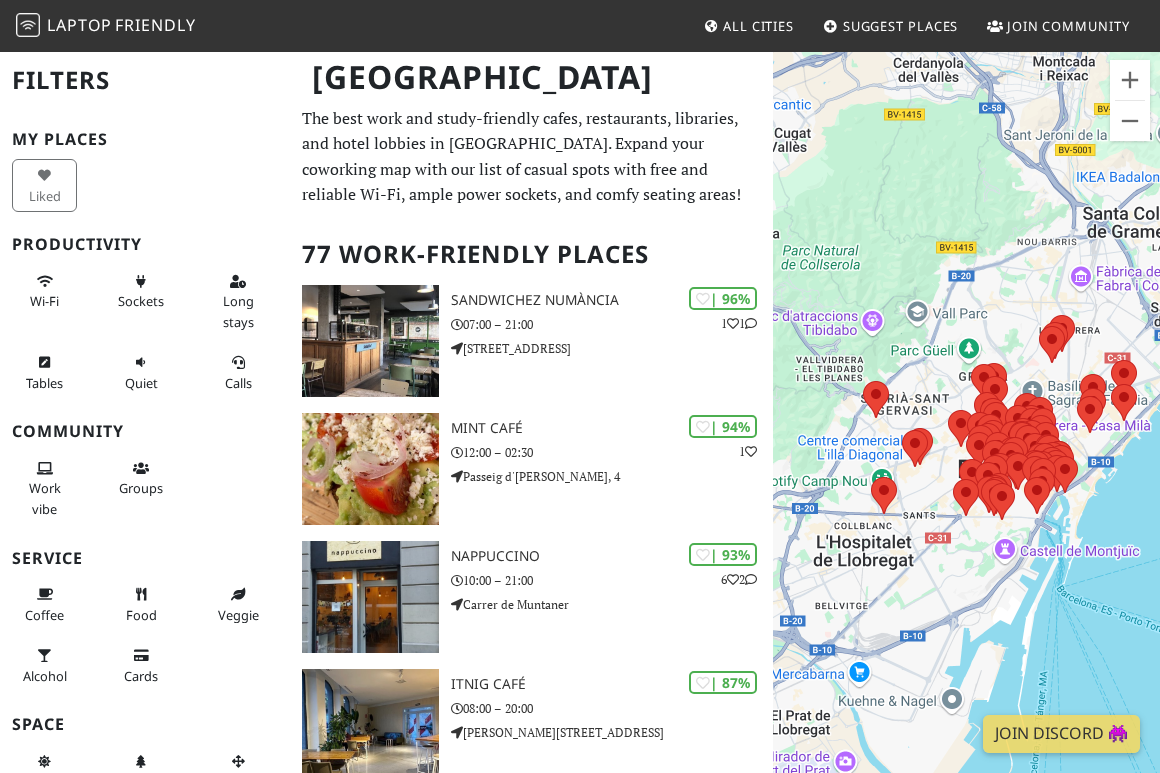 click on "Naviger ved at trykke på piletasterne." at bounding box center (966, 436) 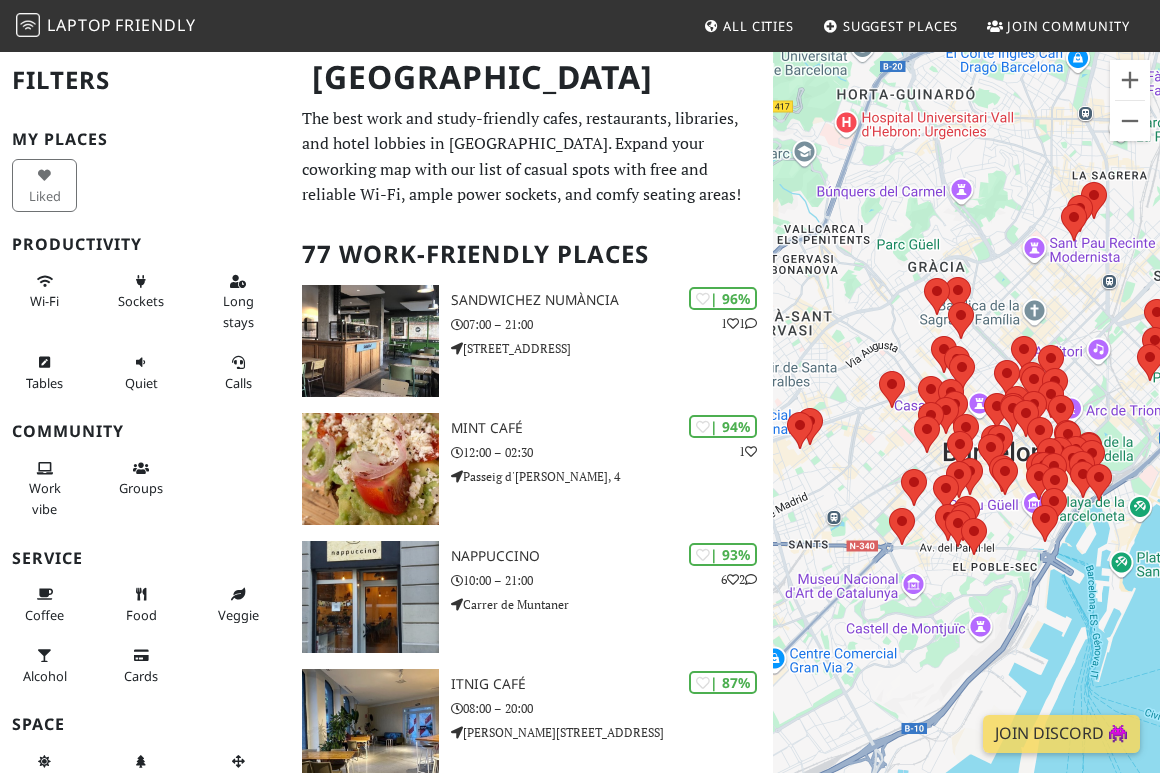 drag, startPoint x: 1049, startPoint y: 511, endPoint x: 986, endPoint y: 576, distance: 90.52071 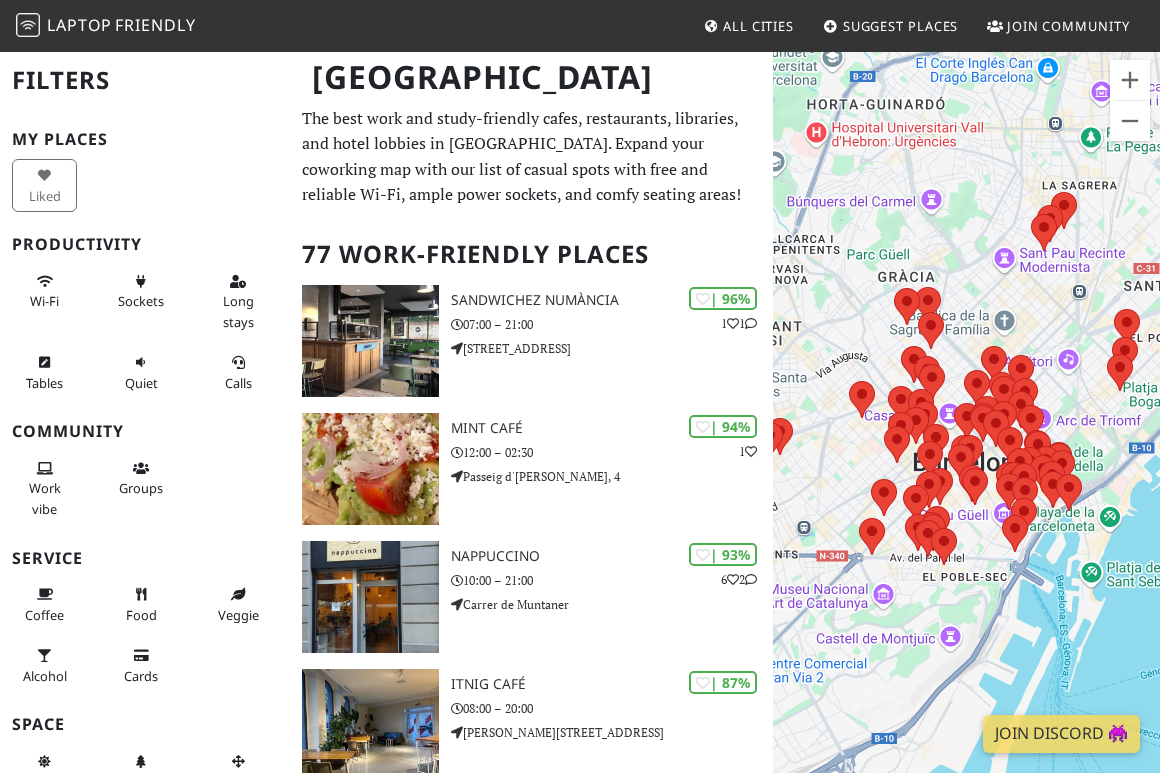 click on "Naviger ved at trykke på piletasterne." at bounding box center (966, 436) 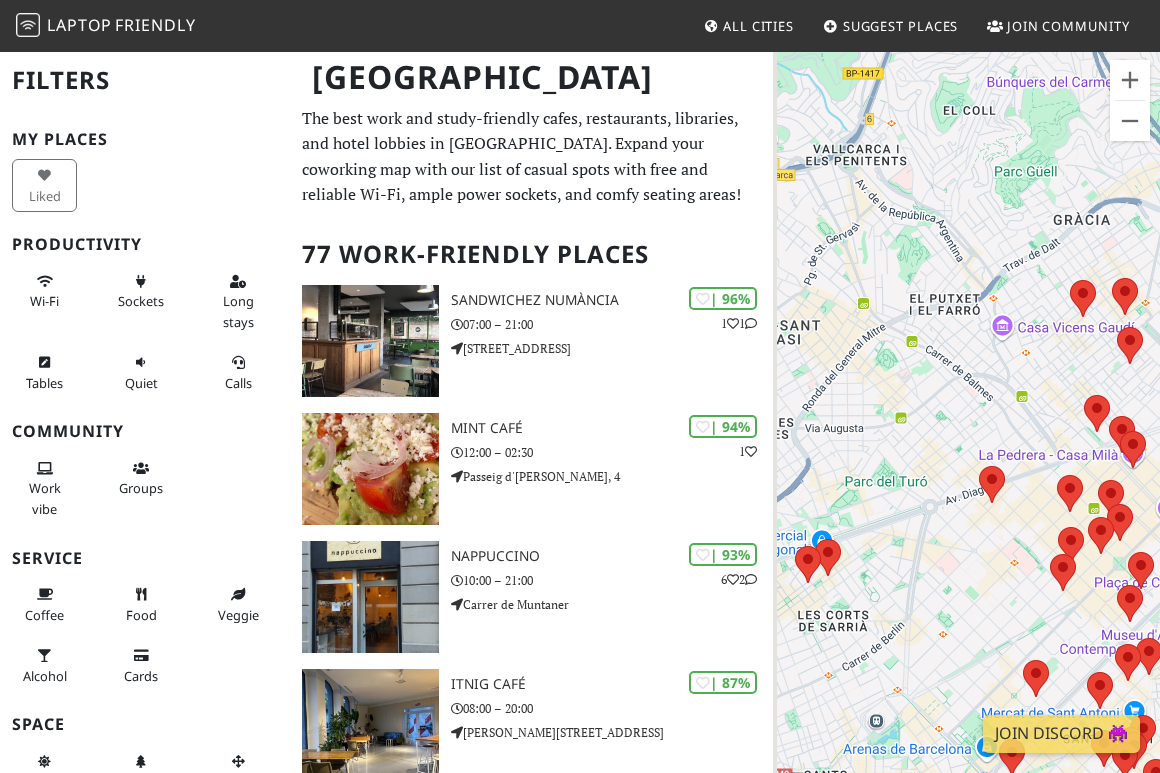 drag, startPoint x: 872, startPoint y: 347, endPoint x: 1023, endPoint y: 355, distance: 151.21178 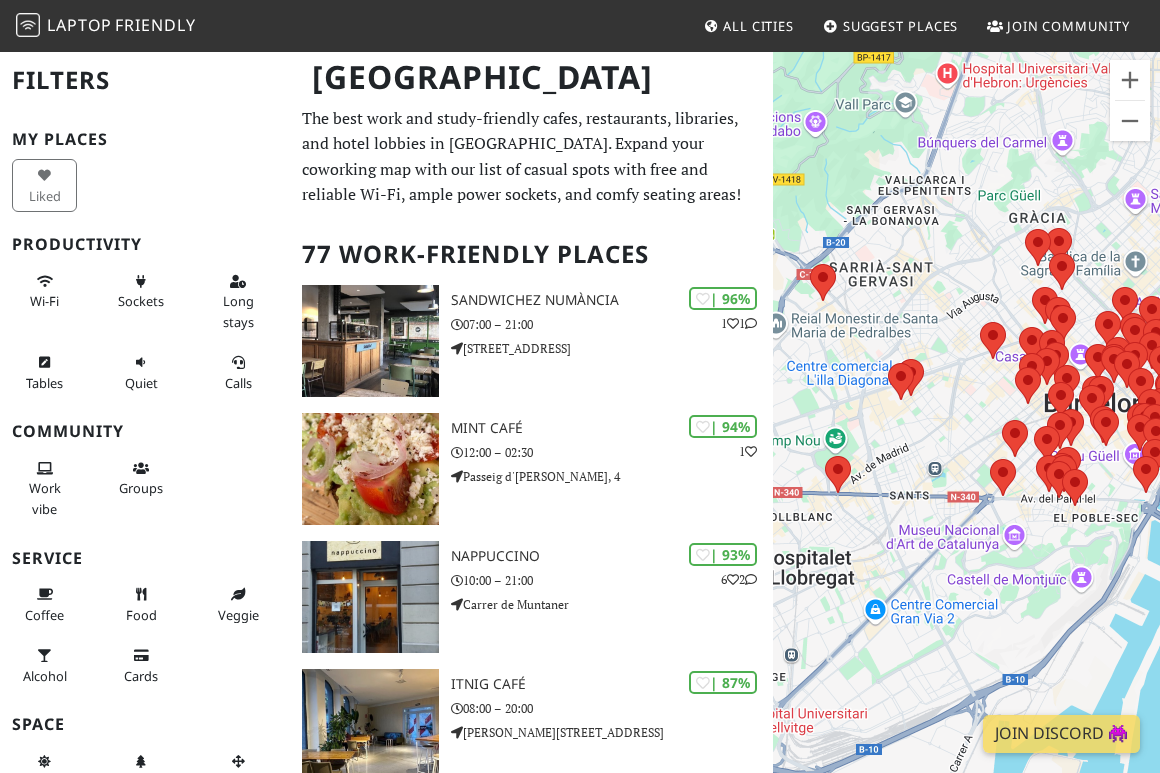 drag, startPoint x: 925, startPoint y: 660, endPoint x: 970, endPoint y: 556, distance: 113.31814 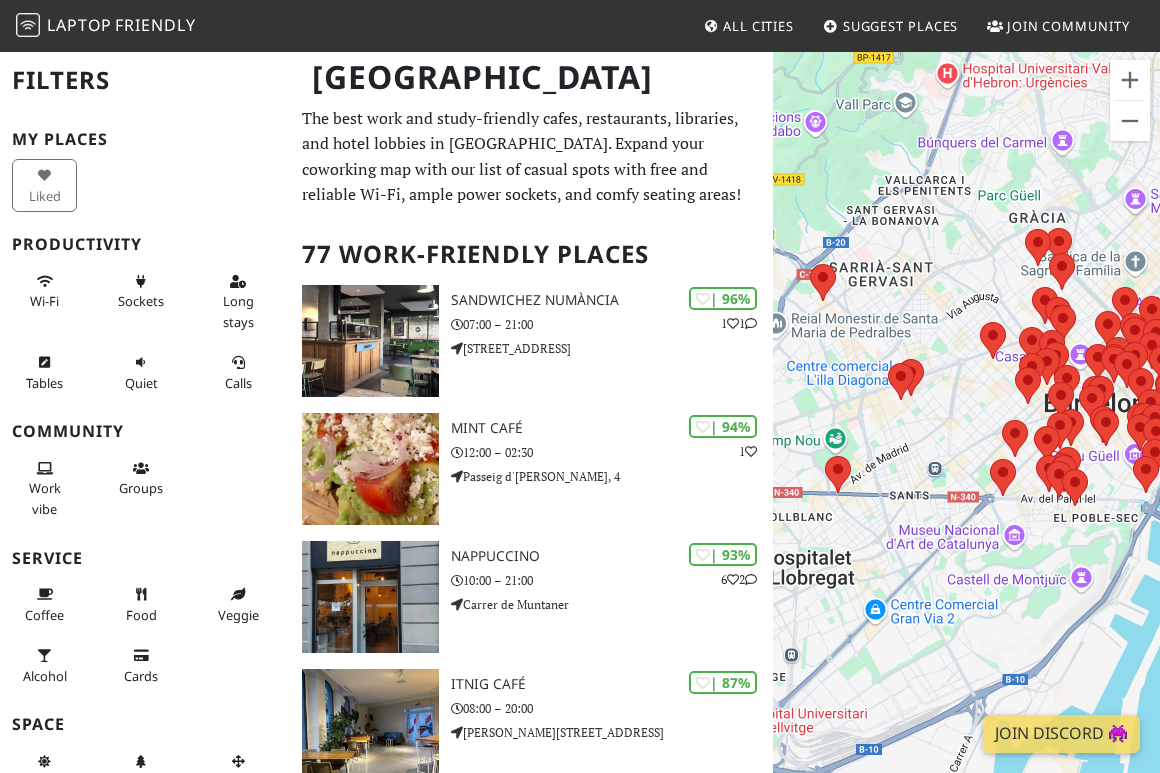 click on "Naviger ved at trykke på piletasterne." at bounding box center (966, 436) 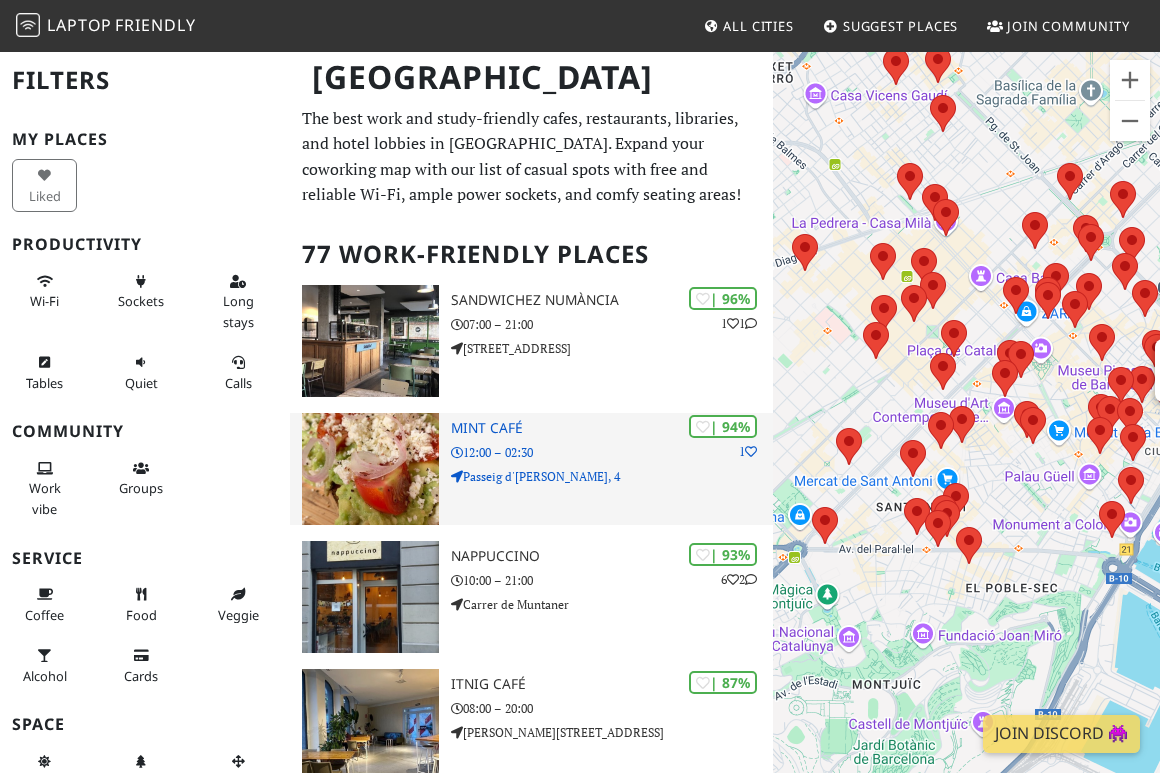 drag, startPoint x: 955, startPoint y: 463, endPoint x: 694, endPoint y: 506, distance: 264.51843 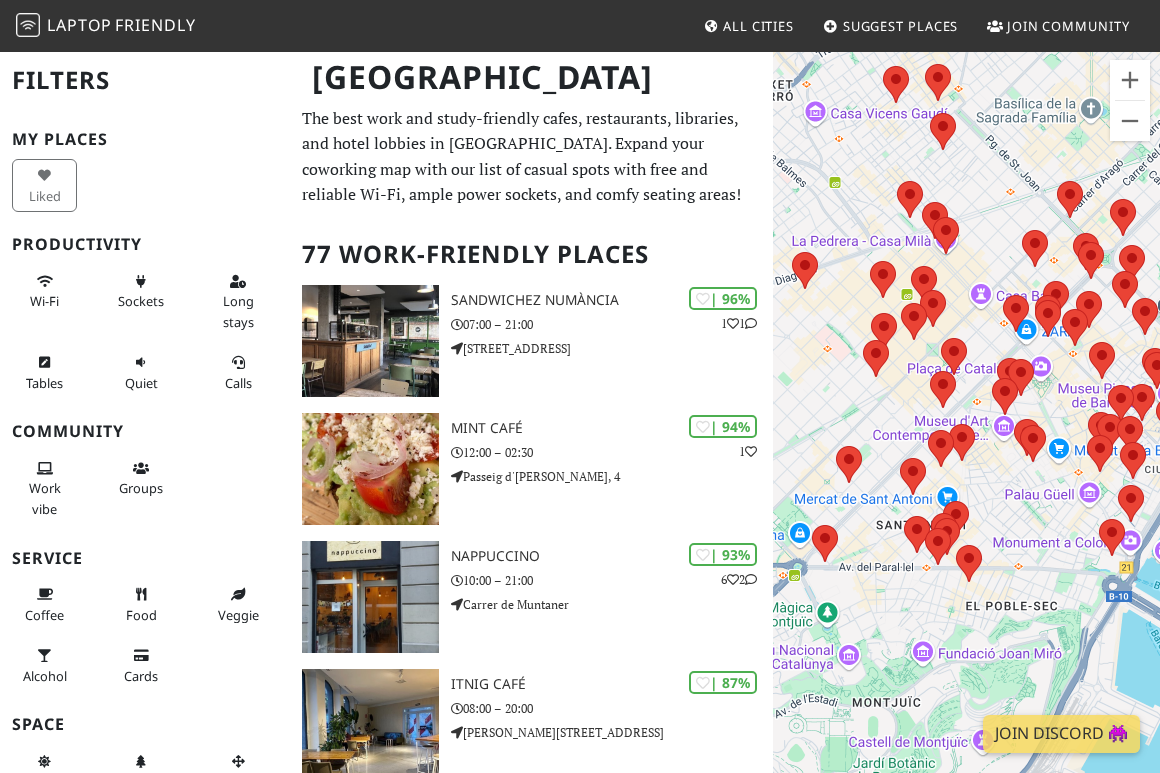 drag, startPoint x: 871, startPoint y: 490, endPoint x: 1008, endPoint y: 480, distance: 137.36447 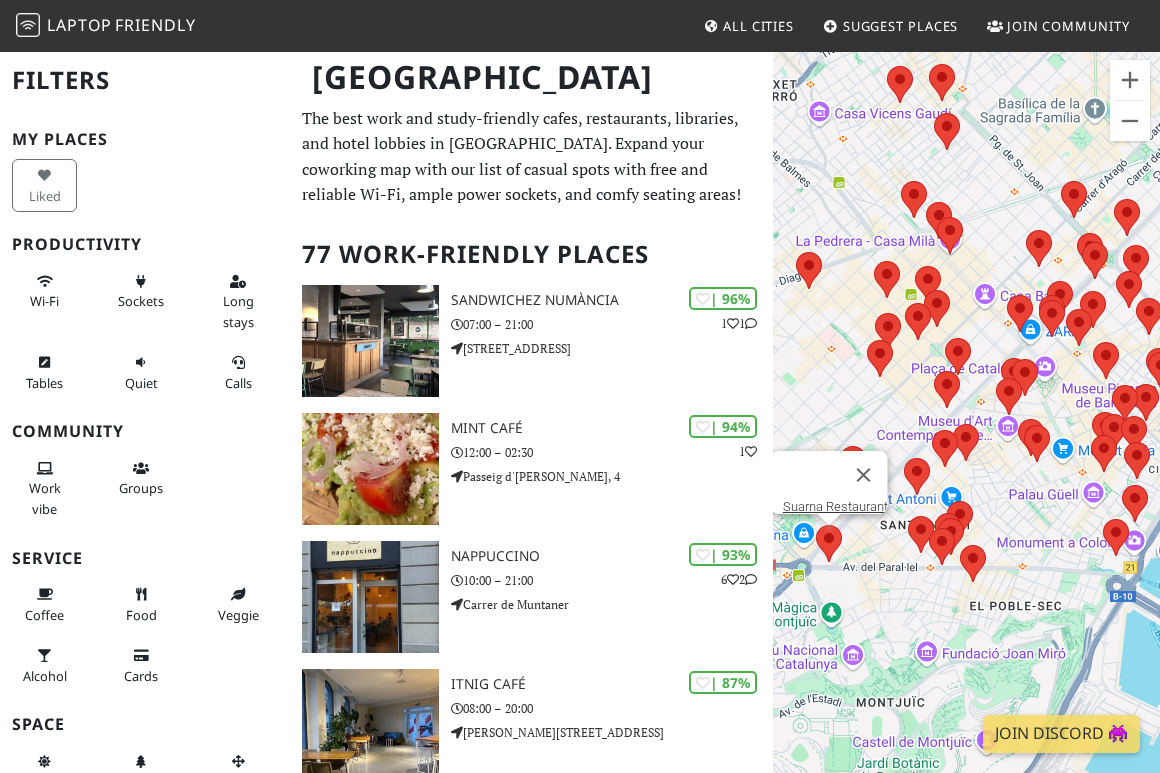 click on "Naviger ved at trykke på piletasterne. Suarna Restaurant" at bounding box center [966, 436] 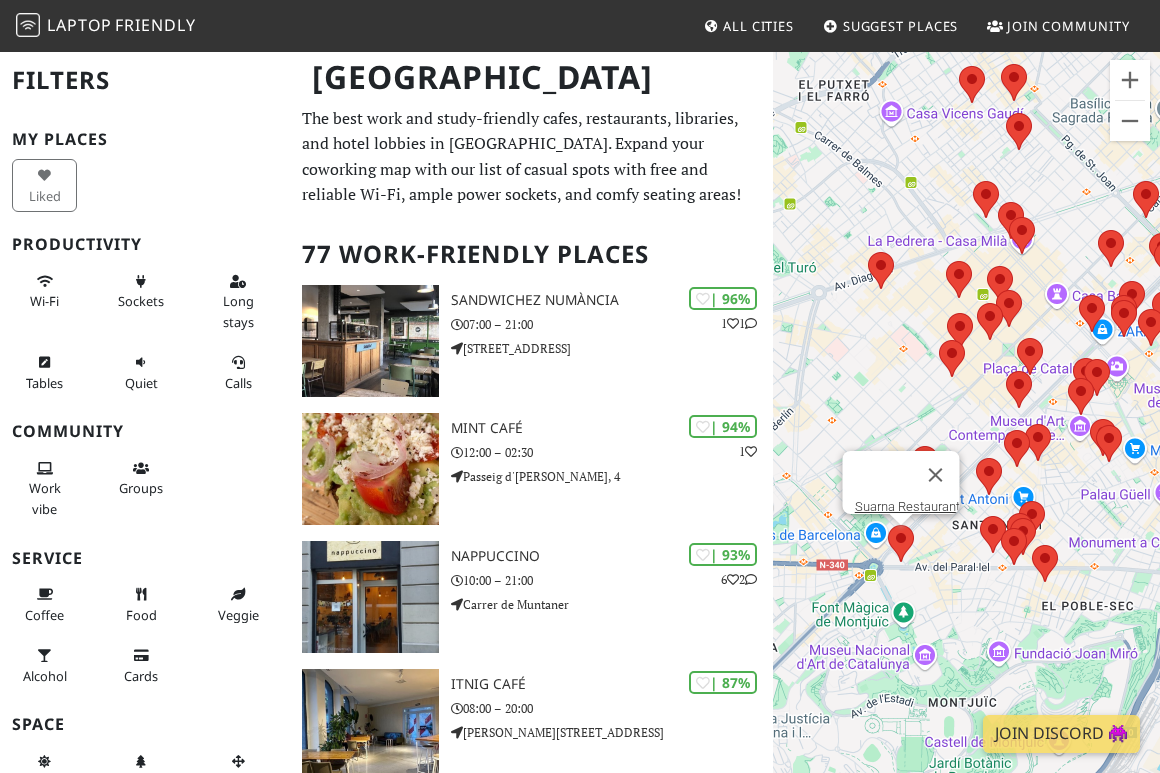 click at bounding box center (888, 525) 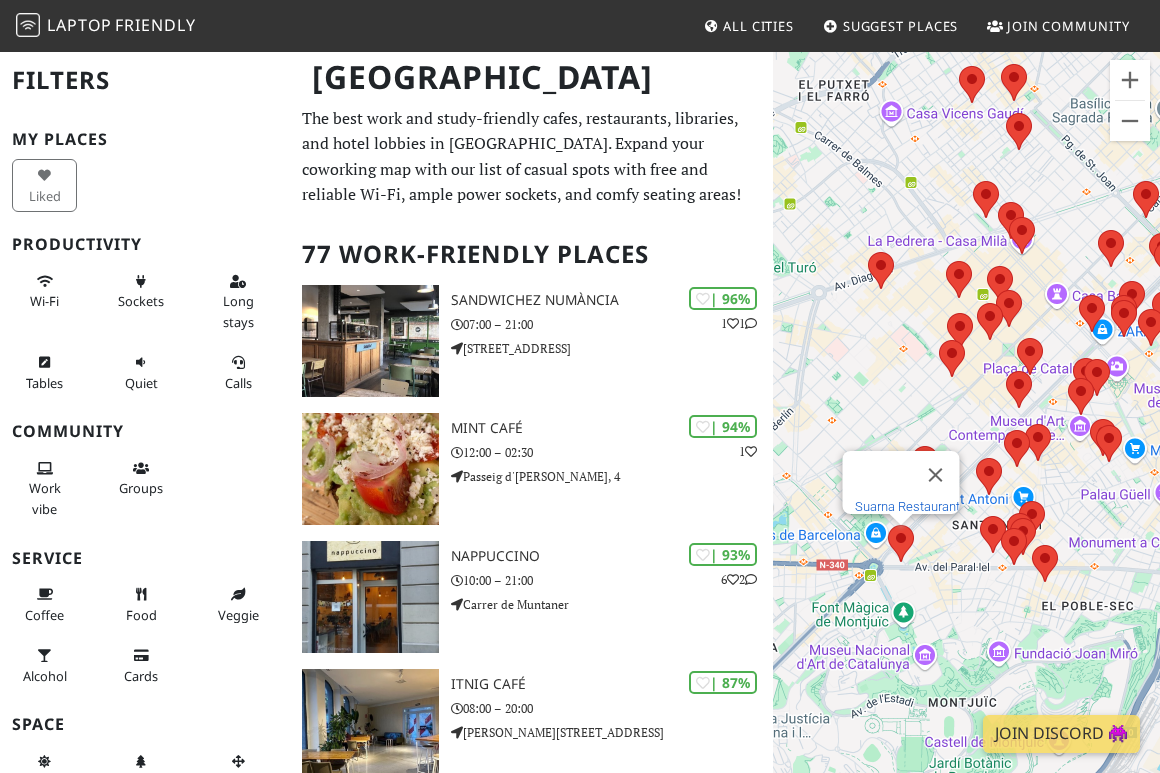 click on "Suarna Restaurant" at bounding box center [906, 506] 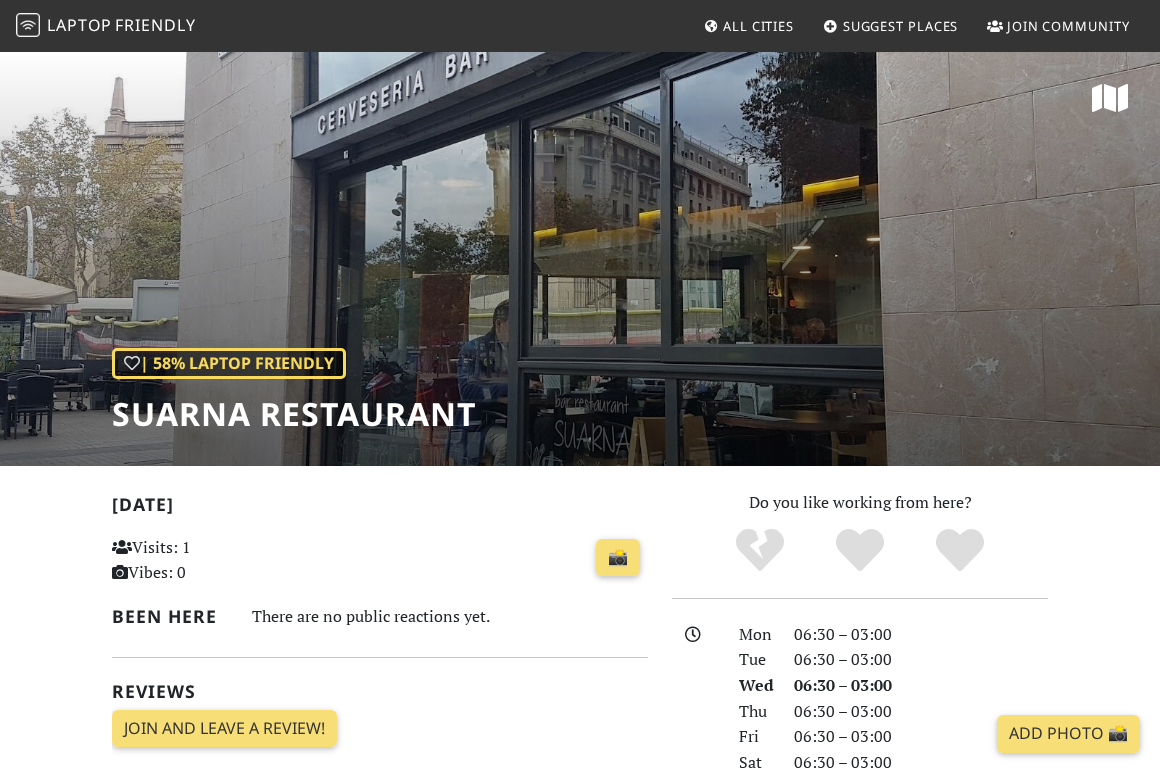 scroll, scrollTop: 0, scrollLeft: 0, axis: both 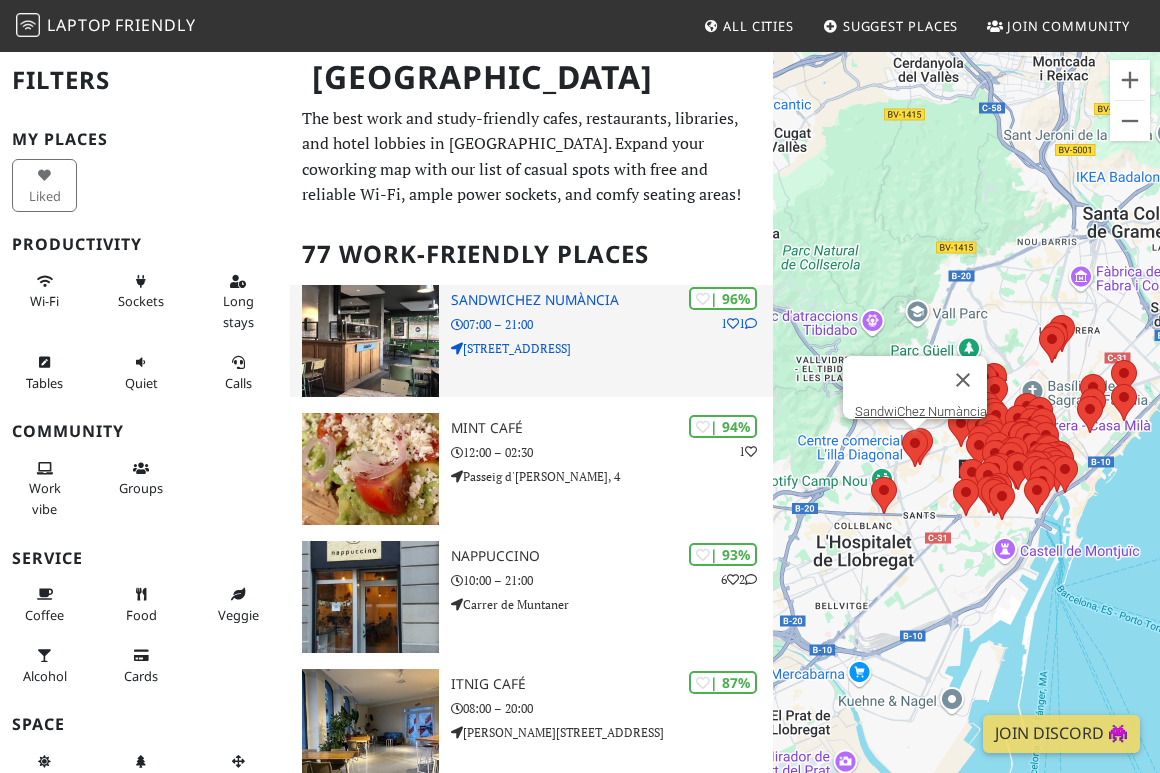 click on "SandwiChez Numància" at bounding box center [612, 300] 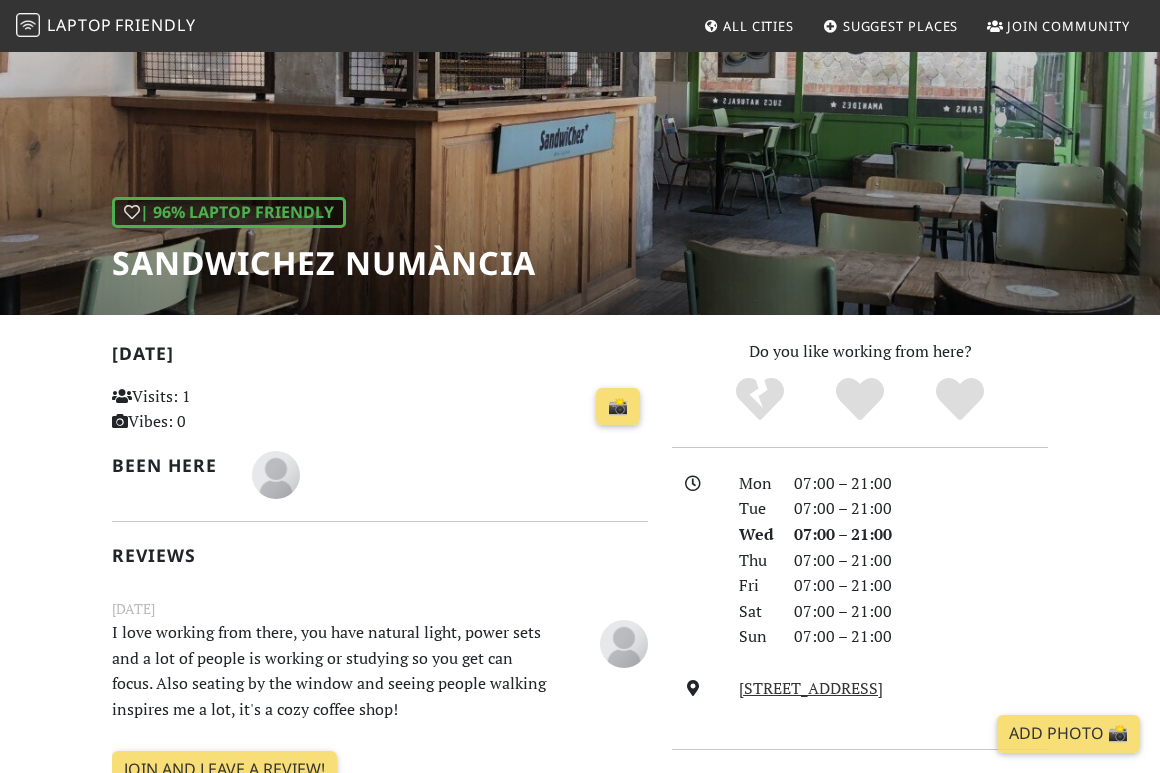 scroll, scrollTop: 0, scrollLeft: 0, axis: both 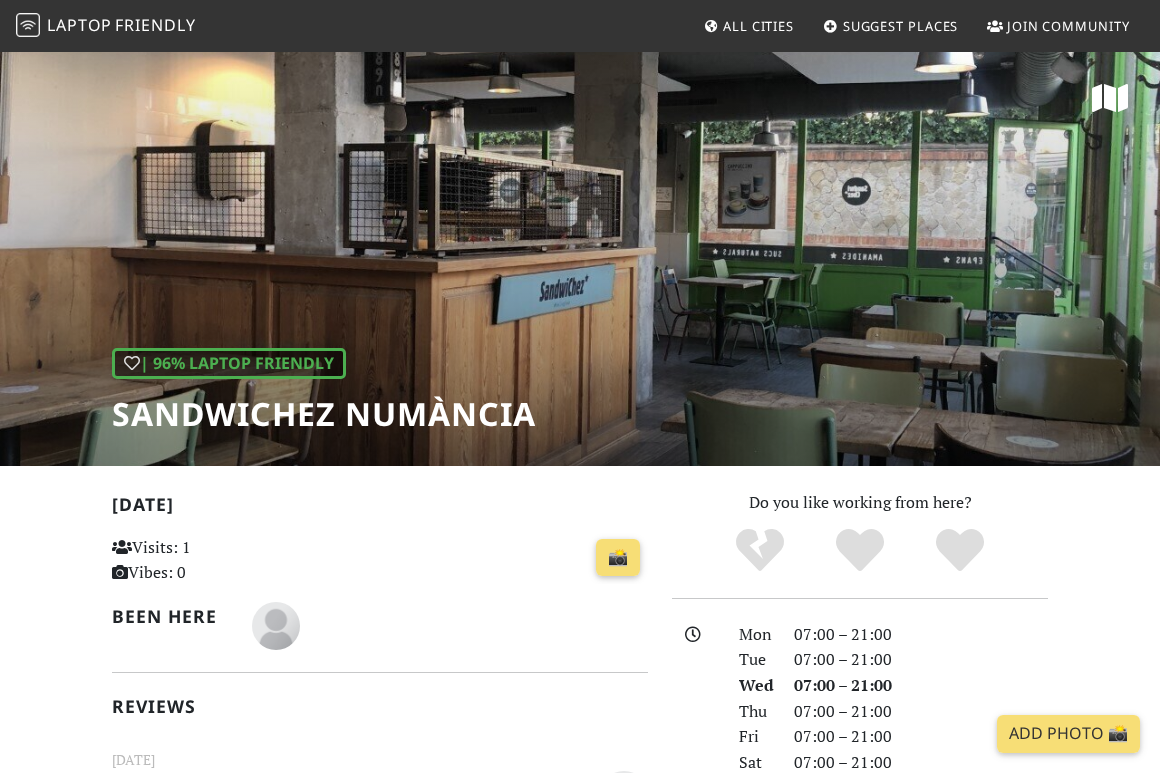 click on "| 96% Laptop Friendly
SandwiChez Numància" at bounding box center (580, 258) 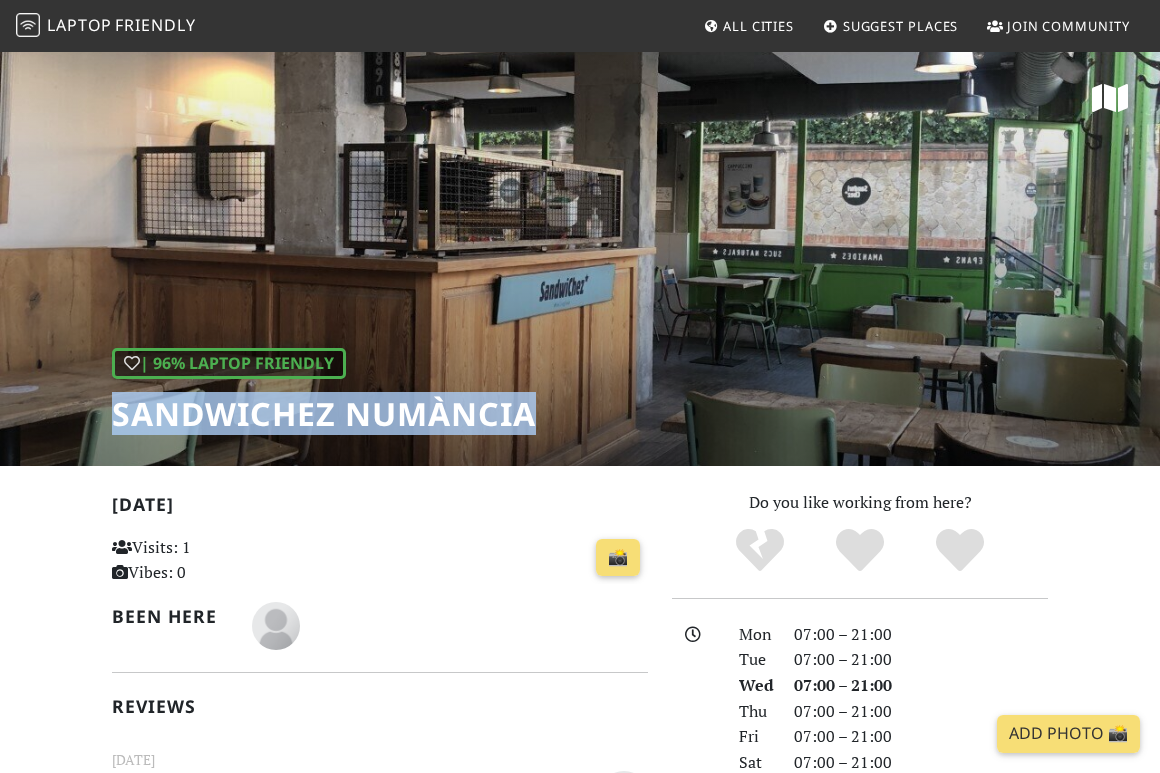 drag, startPoint x: 592, startPoint y: 410, endPoint x: 23, endPoint y: 396, distance: 569.1722 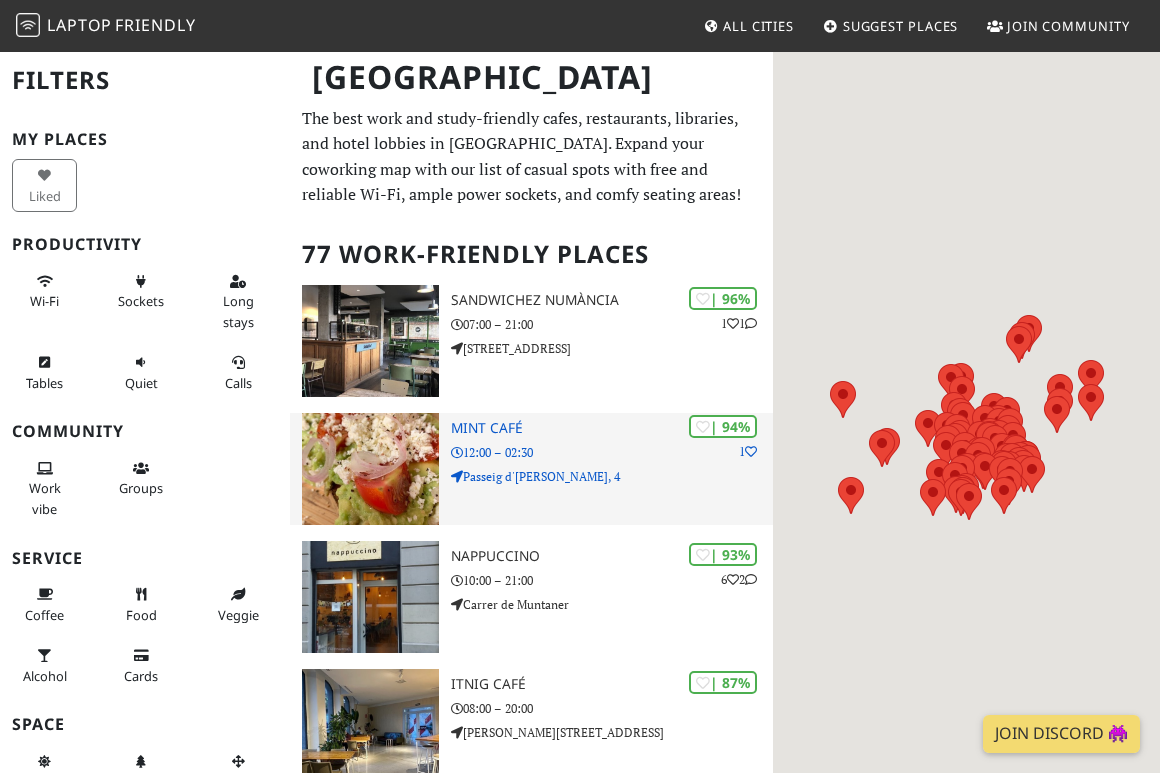 scroll, scrollTop: 0, scrollLeft: 0, axis: both 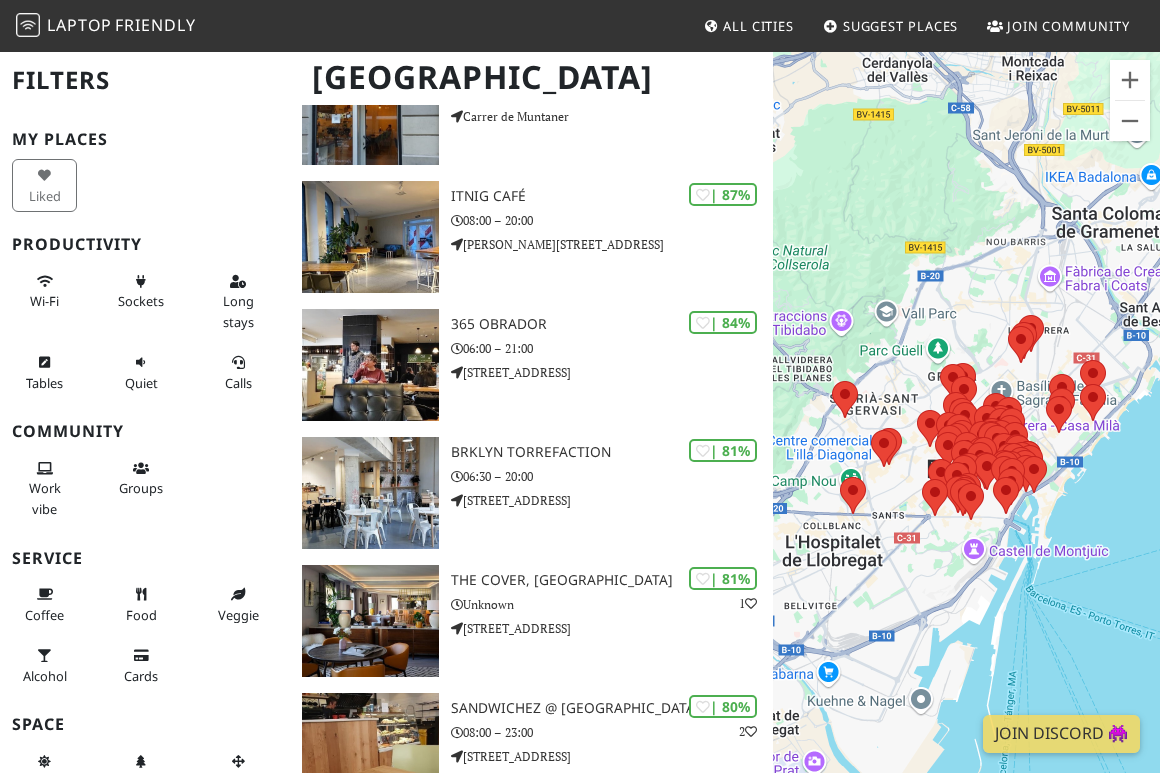 click on "Naviger ved at trykke på piletasterne." at bounding box center [966, 436] 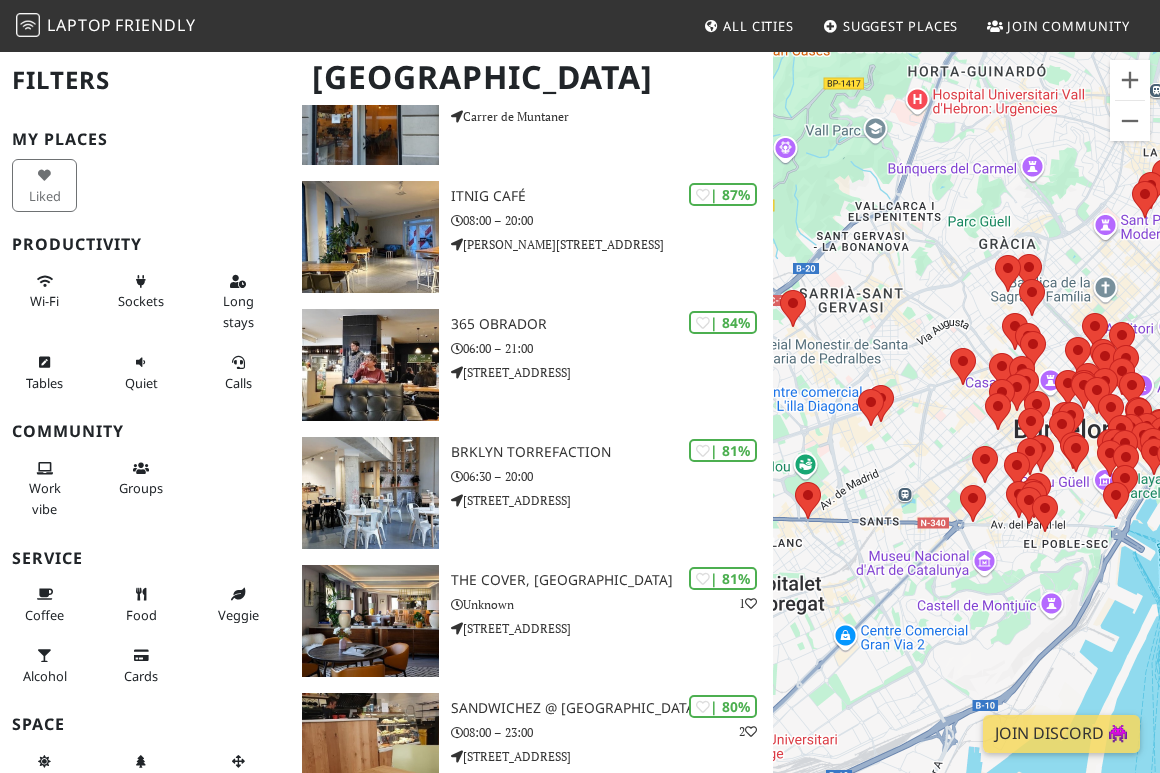 click on "Naviger ved at trykke på piletasterne." at bounding box center [966, 436] 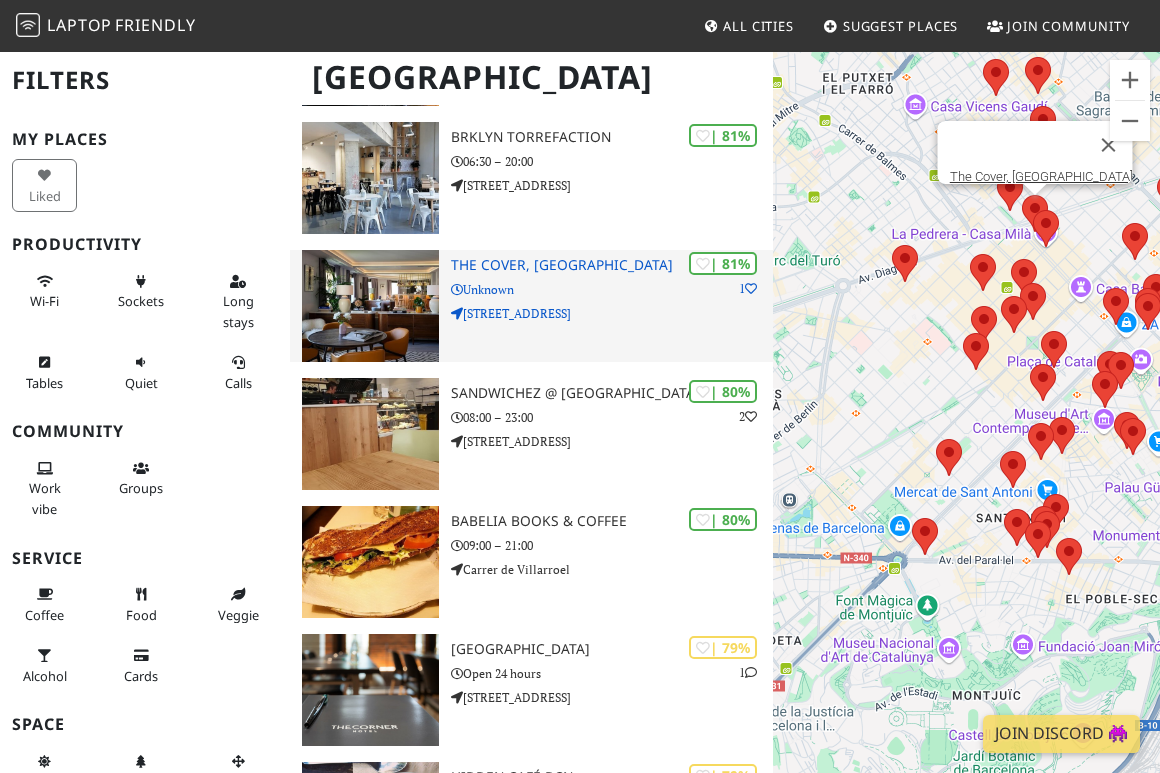 scroll, scrollTop: 1398, scrollLeft: 0, axis: vertical 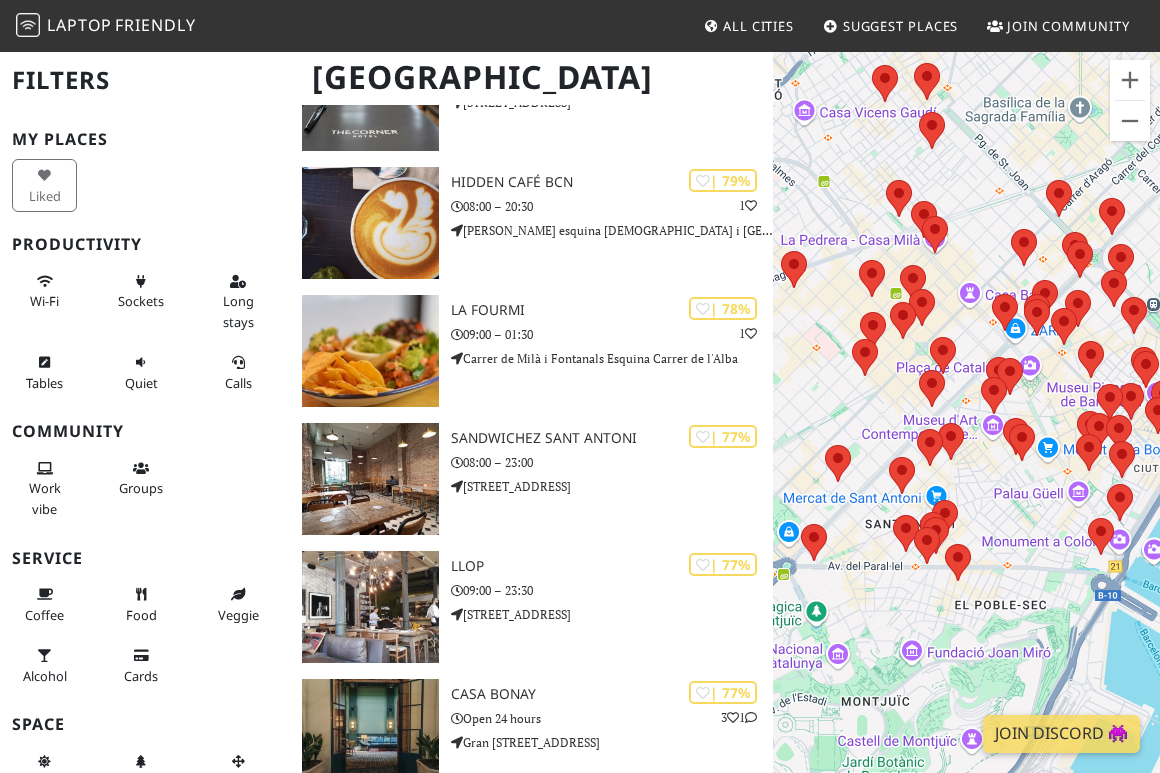 drag, startPoint x: 922, startPoint y: 647, endPoint x: 860, endPoint y: 541, distance: 122.80065 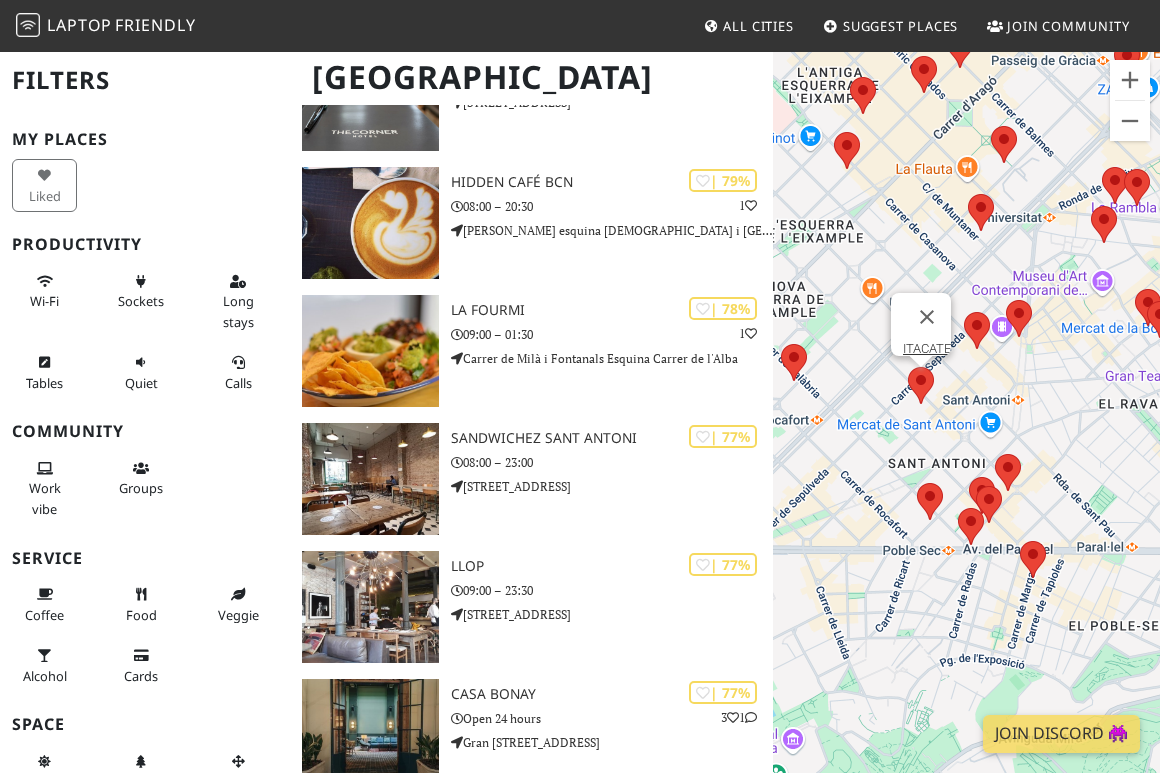 click at bounding box center (908, 367) 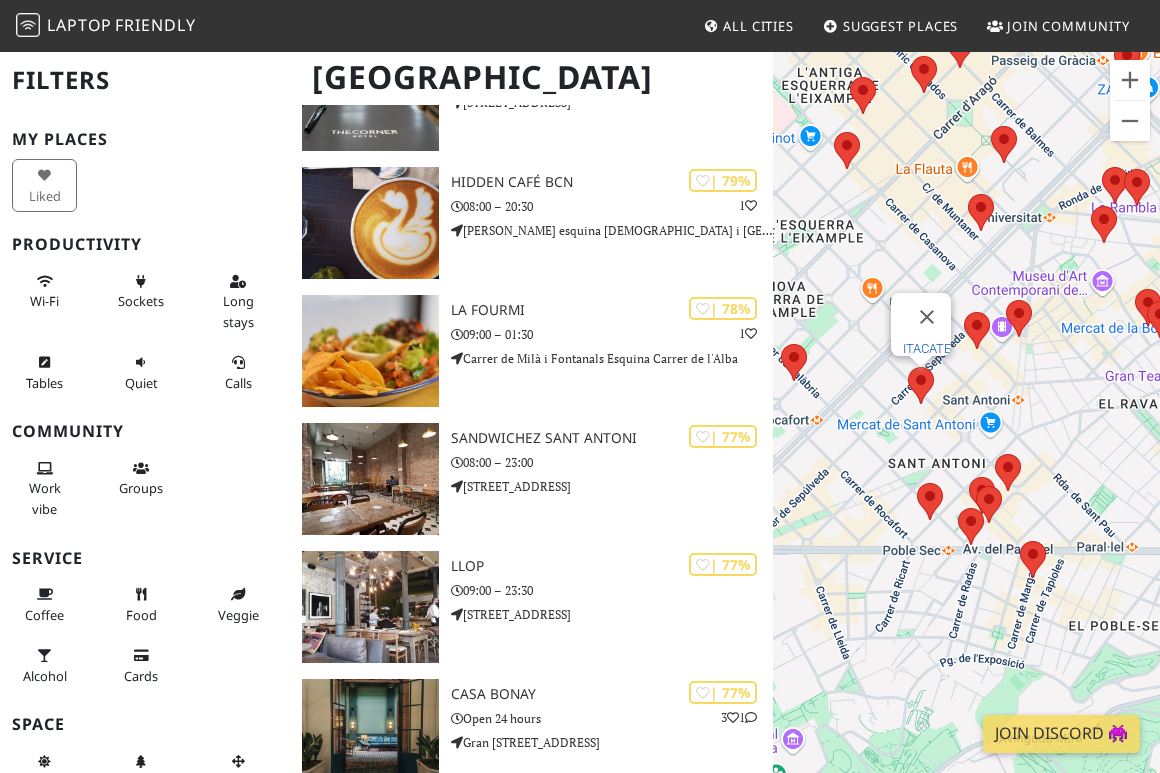 click on "ITACATE" at bounding box center (927, 348) 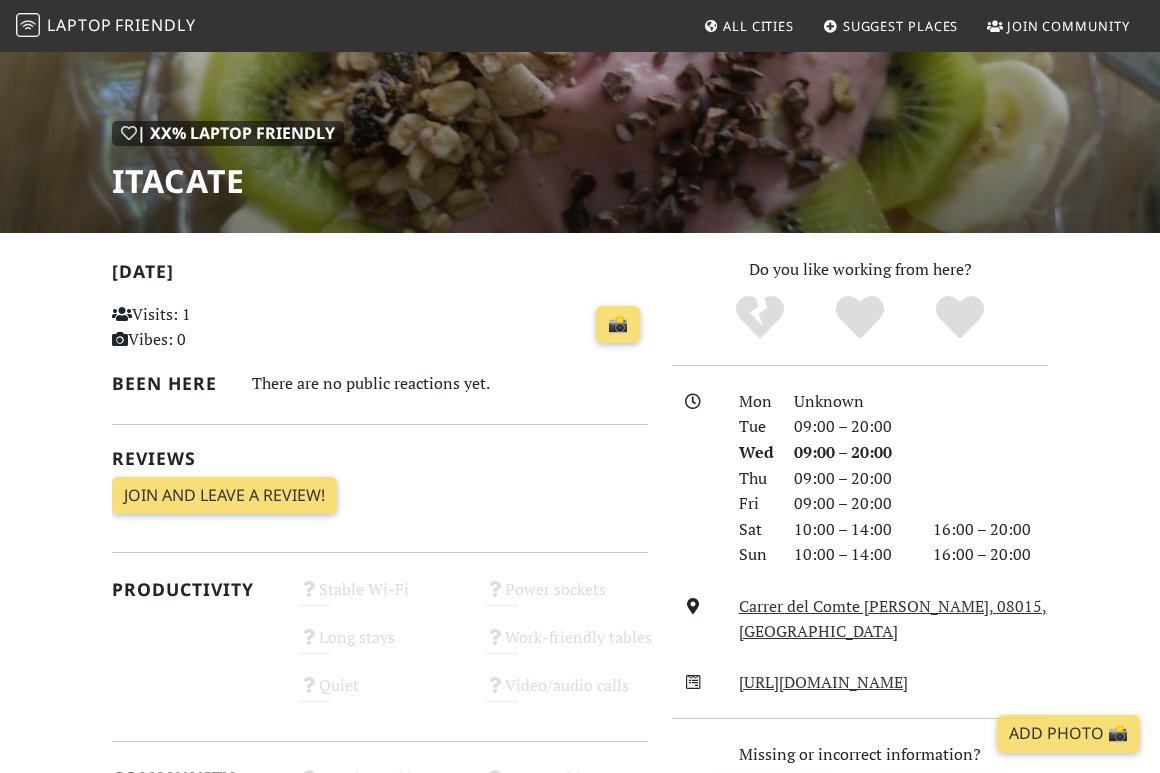 scroll, scrollTop: 0, scrollLeft: 0, axis: both 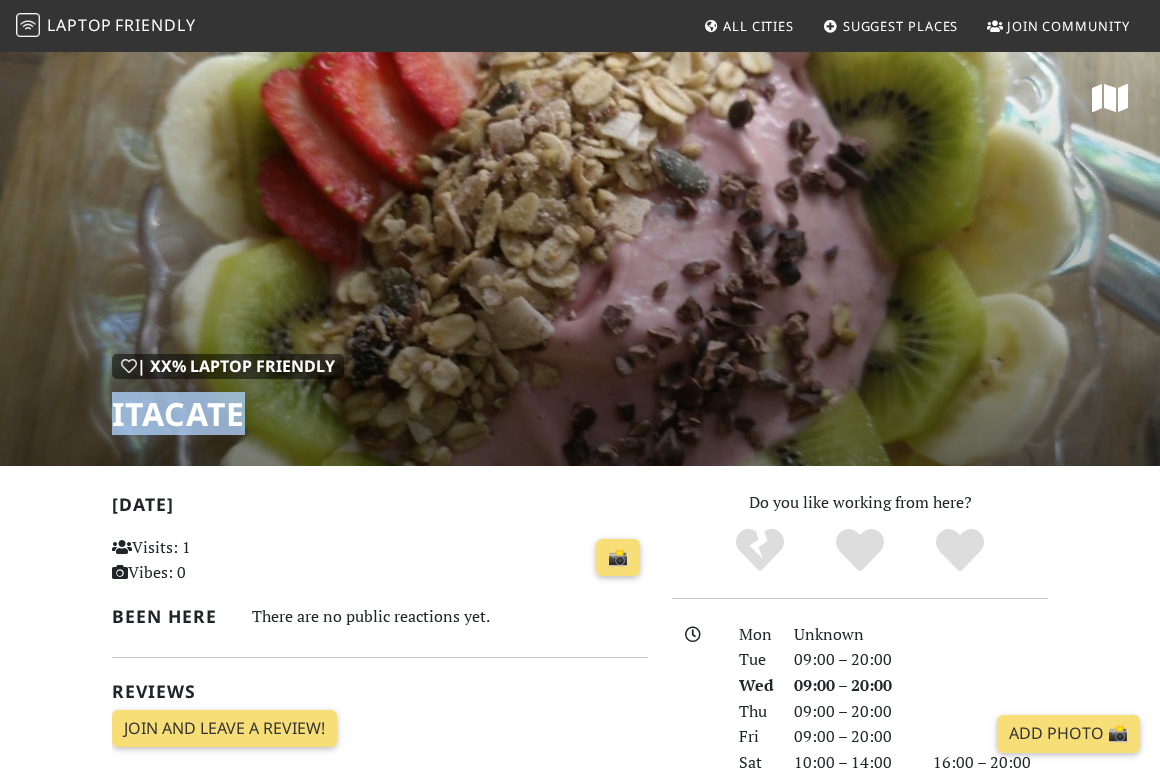 drag, startPoint x: 278, startPoint y: 413, endPoint x: 59, endPoint y: 413, distance: 219 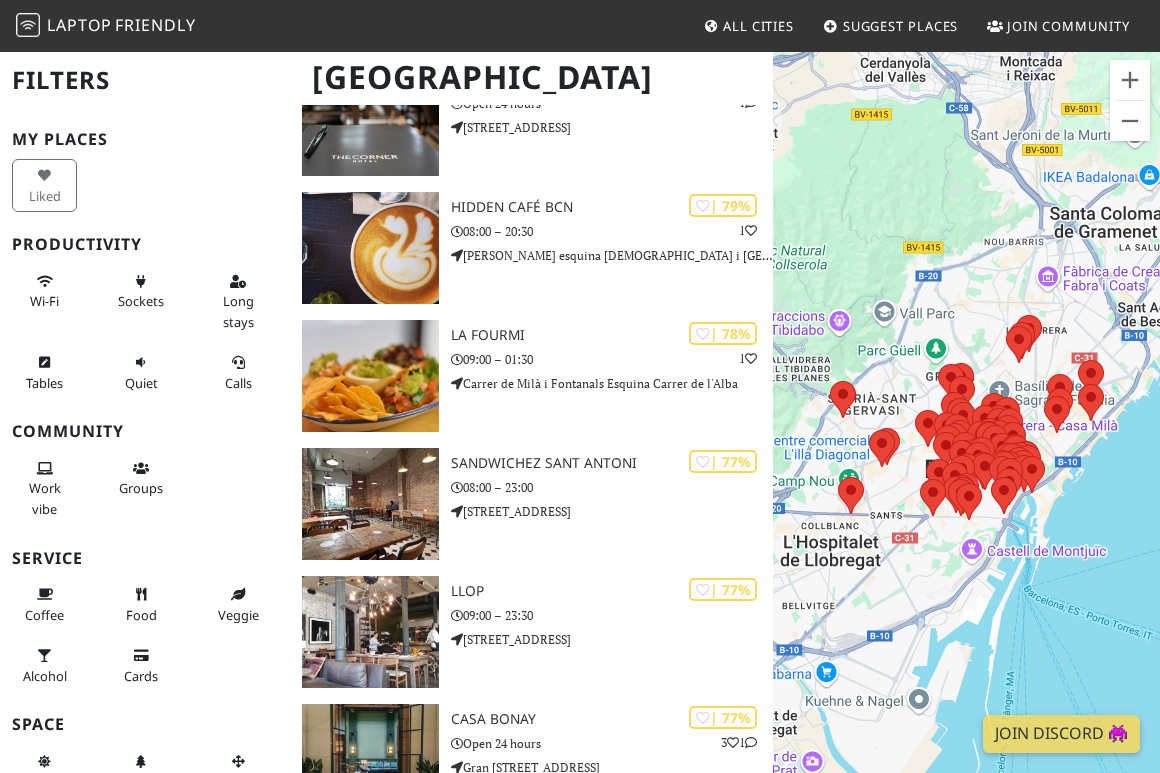scroll, scrollTop: 1398, scrollLeft: 0, axis: vertical 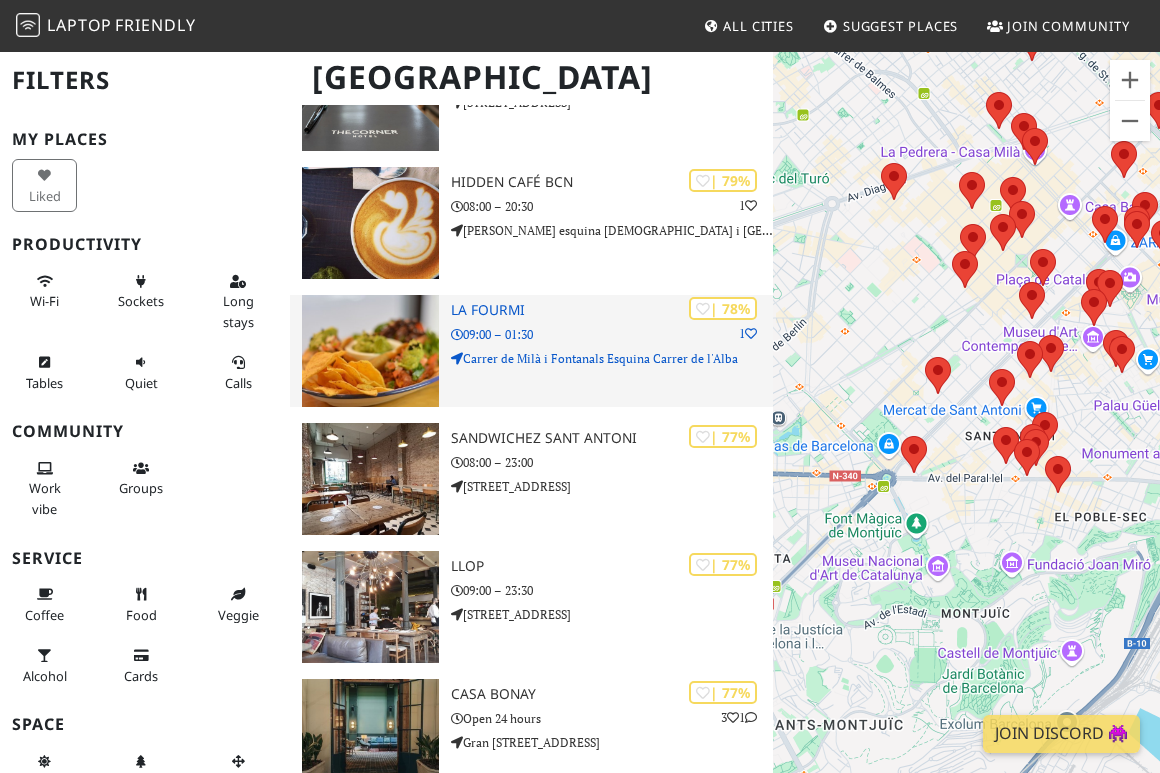 drag, startPoint x: 948, startPoint y: 476, endPoint x: 768, endPoint y: 373, distance: 207.38611 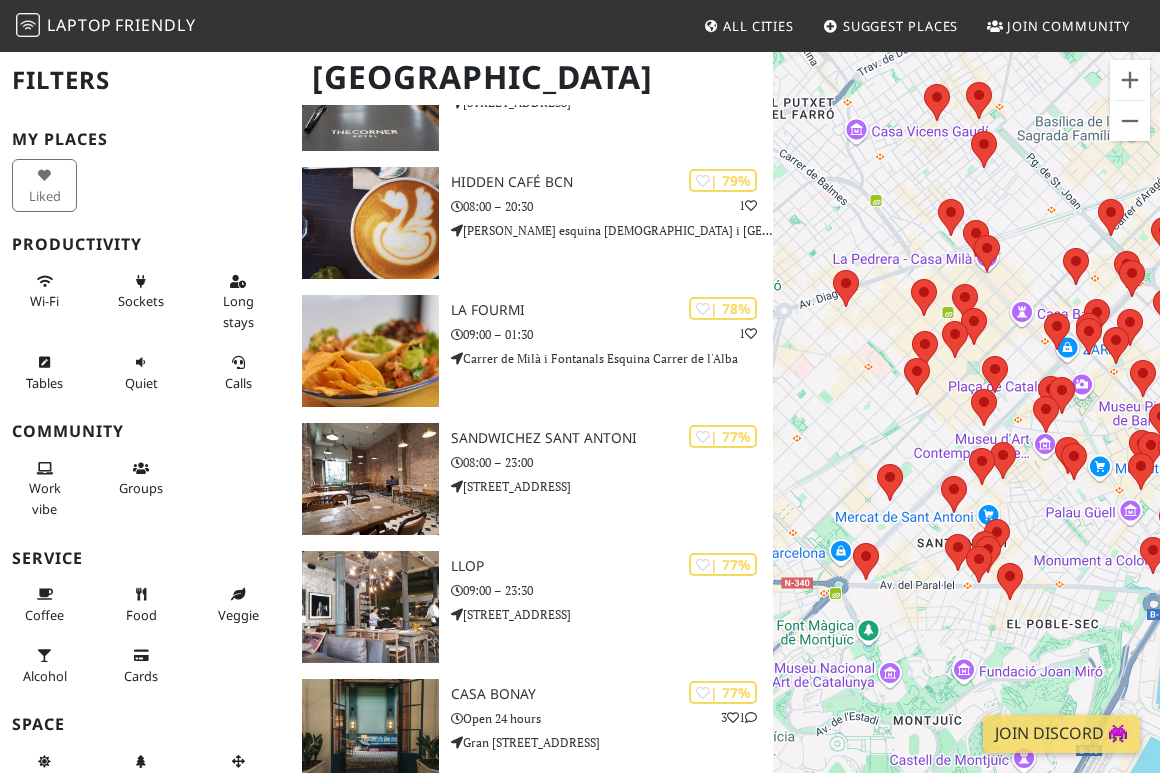 drag, startPoint x: 952, startPoint y: 611, endPoint x: 927, endPoint y: 539, distance: 76.2168 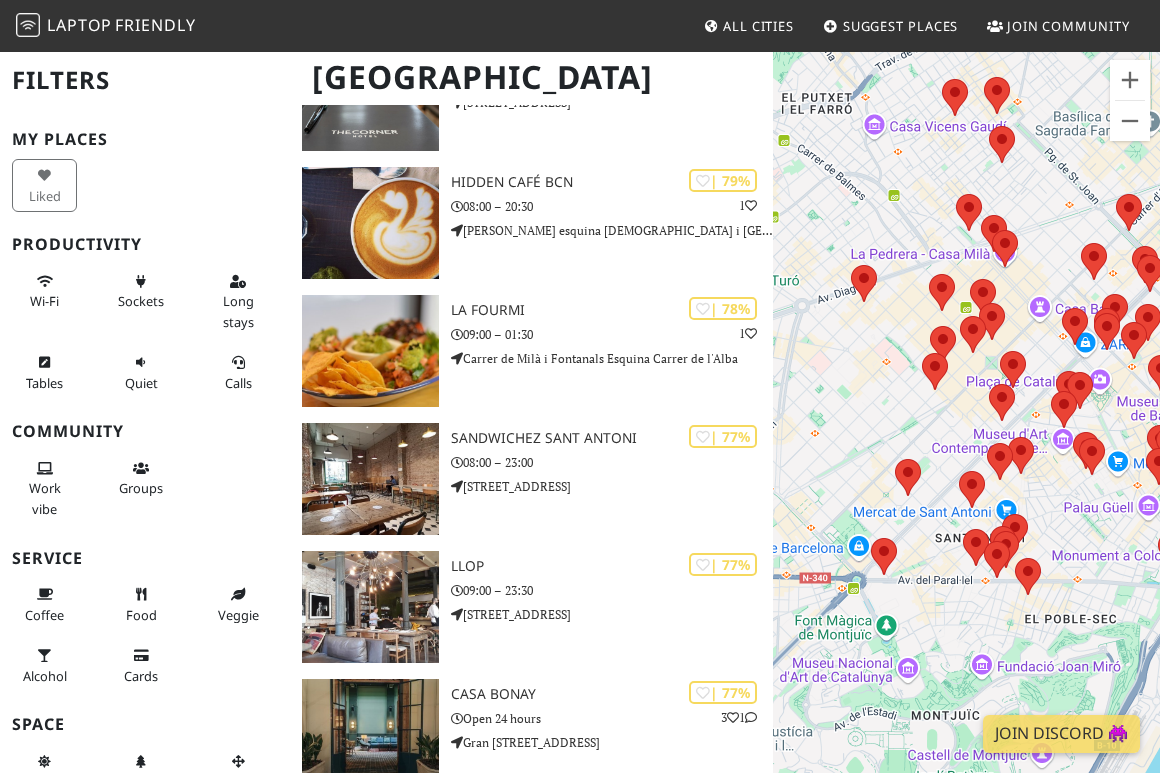 click on "Naviger ved at trykke på piletasterne." at bounding box center [966, 436] 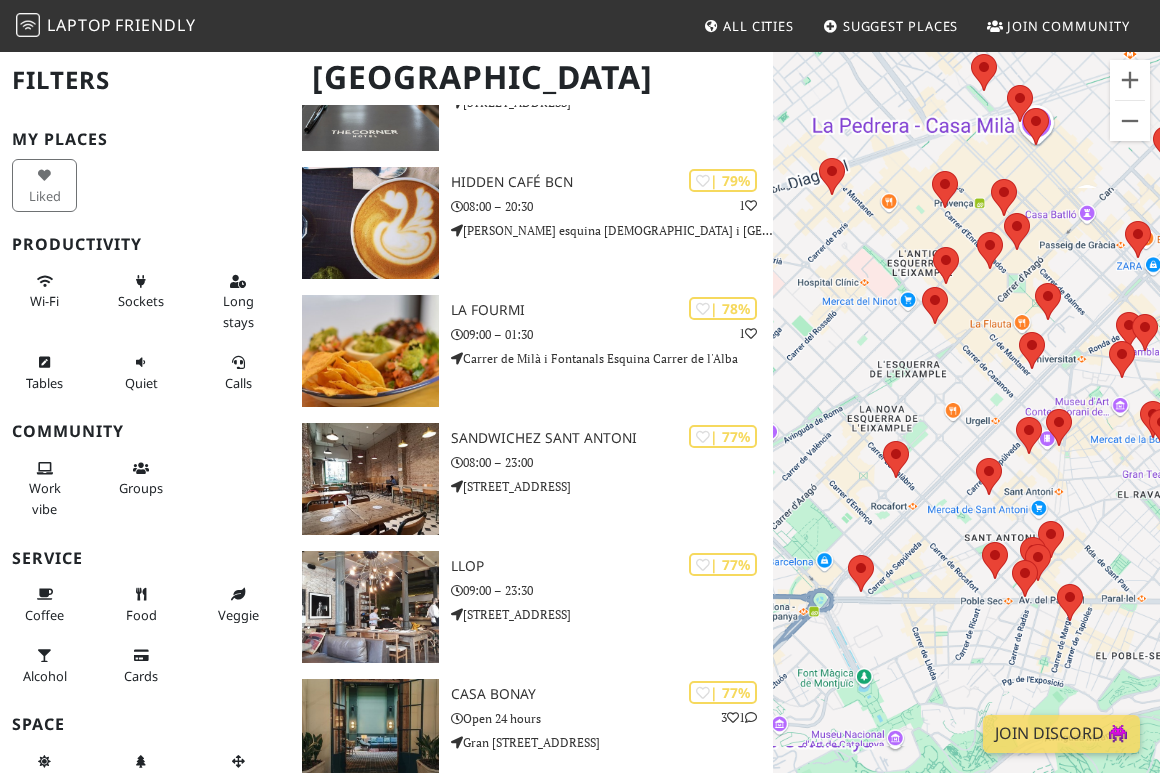 click on "Naviger ved at trykke på piletasterne." at bounding box center (966, 436) 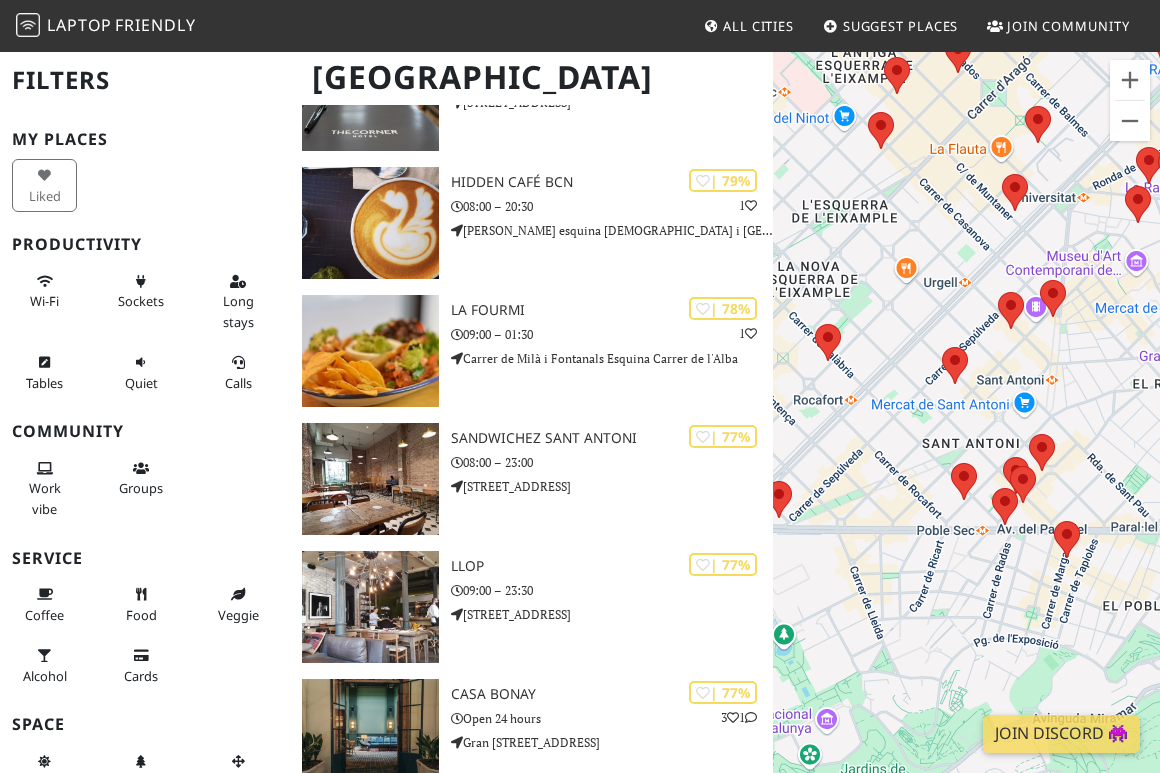 drag, startPoint x: 983, startPoint y: 590, endPoint x: 928, endPoint y: 494, distance: 110.63905 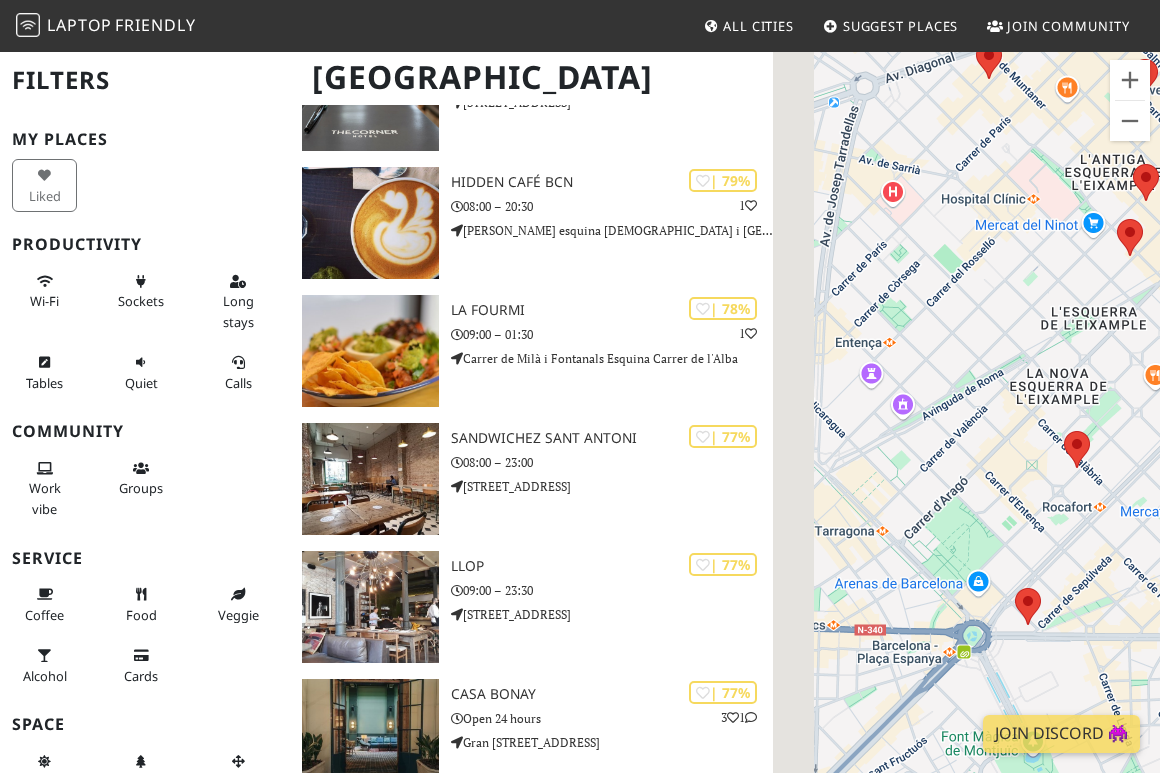 drag, startPoint x: 883, startPoint y: 482, endPoint x: 1157, endPoint y: 603, distance: 299.52795 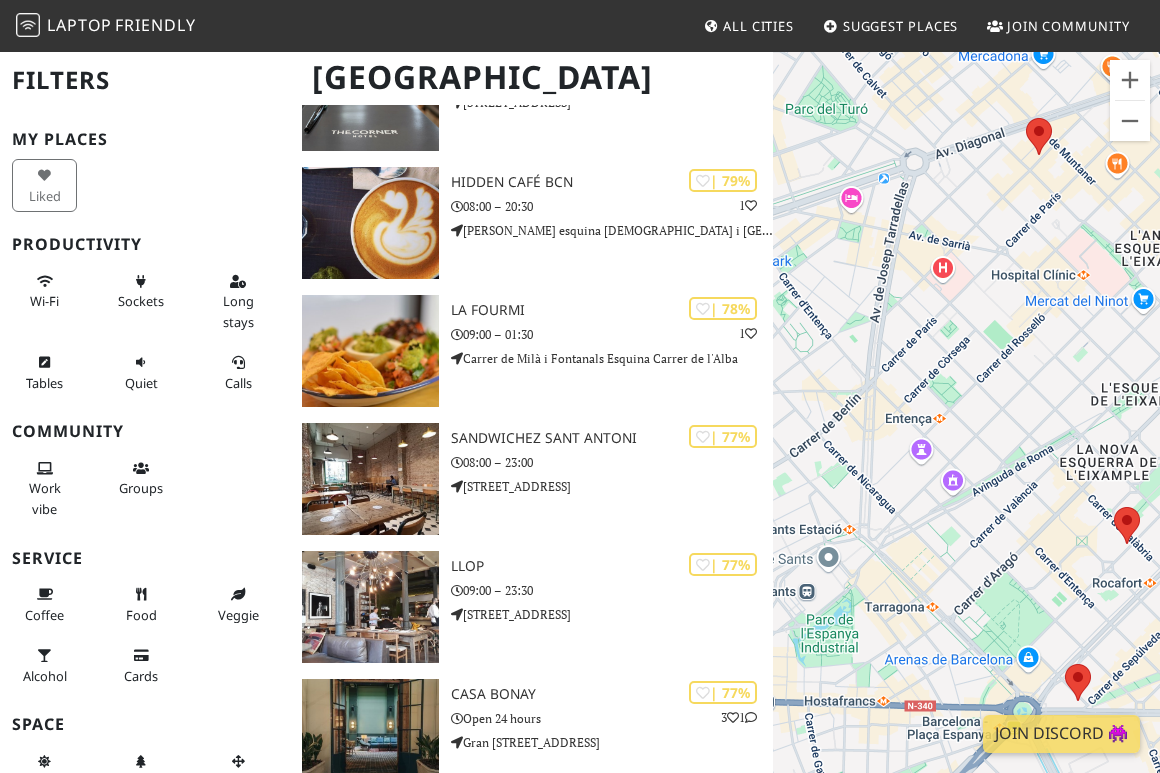 drag, startPoint x: 982, startPoint y: 430, endPoint x: 1031, endPoint y: 522, distance: 104.23531 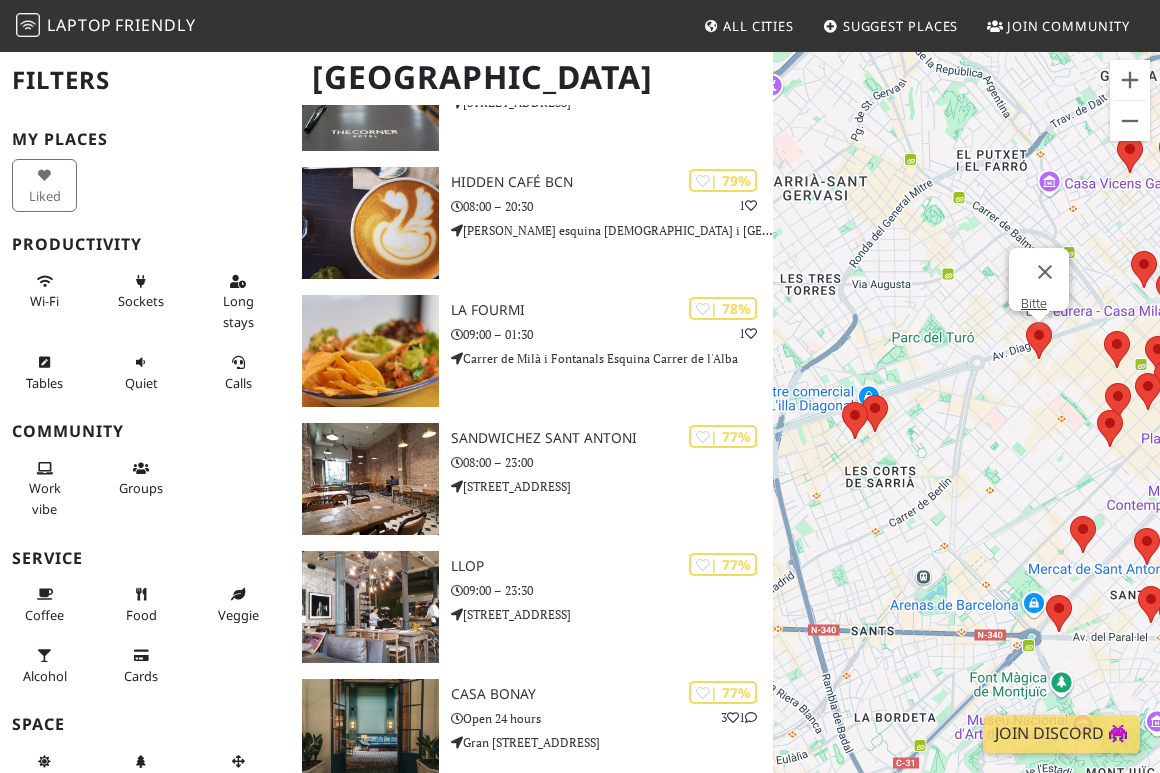 click at bounding box center [1026, 322] 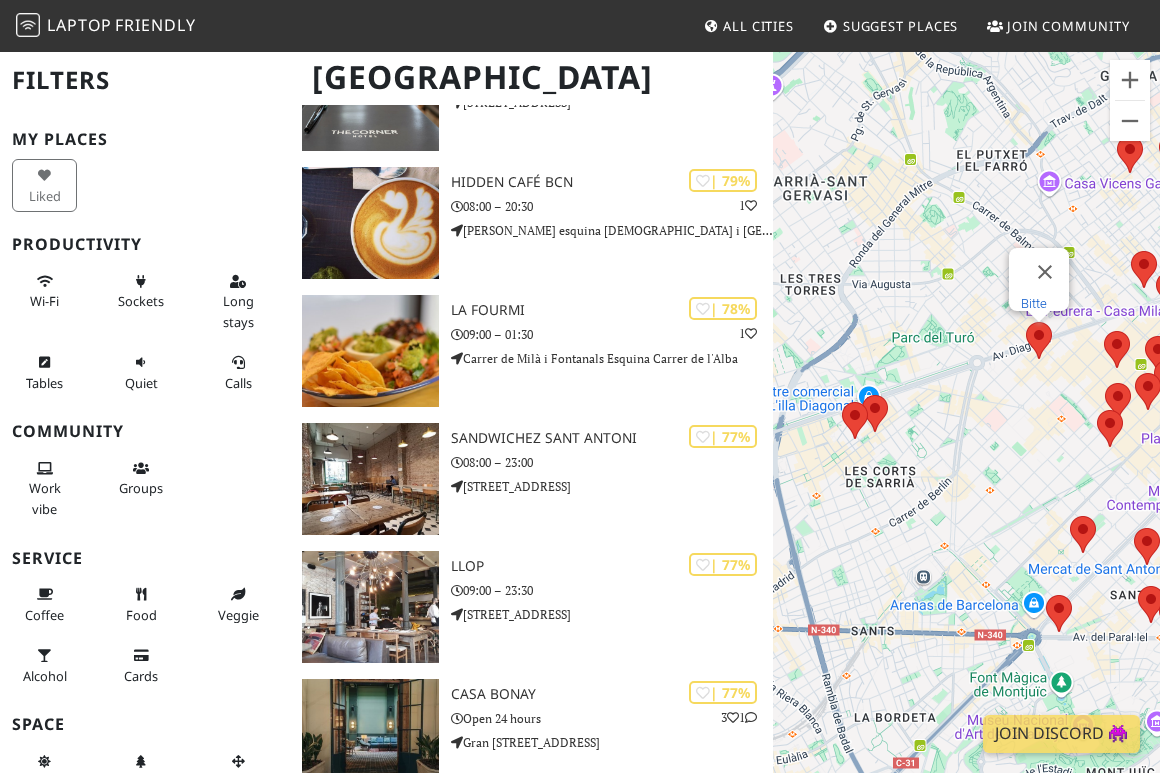 click on "Bitte" at bounding box center (1034, 303) 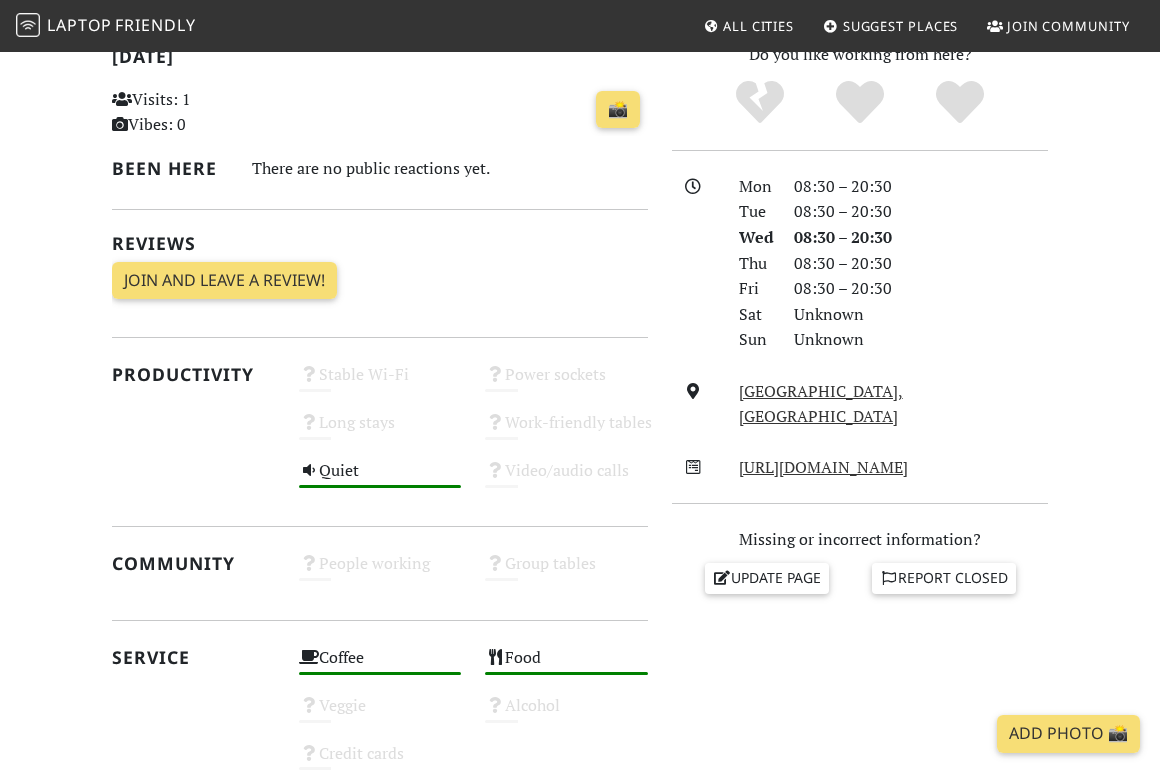 scroll, scrollTop: 452, scrollLeft: 0, axis: vertical 